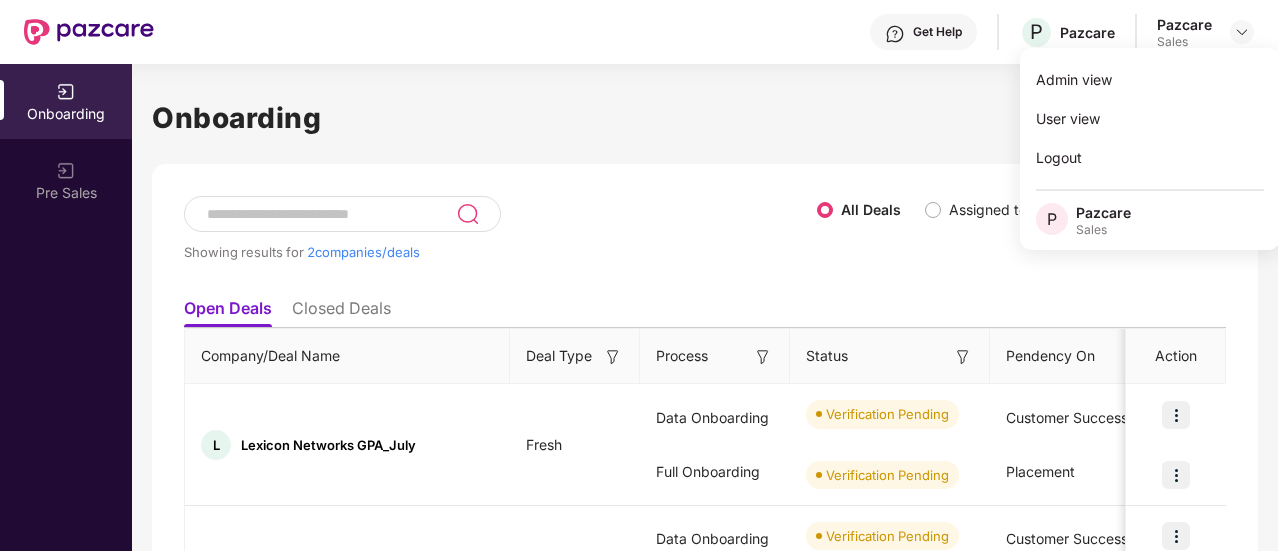 scroll, scrollTop: 0, scrollLeft: 0, axis: both 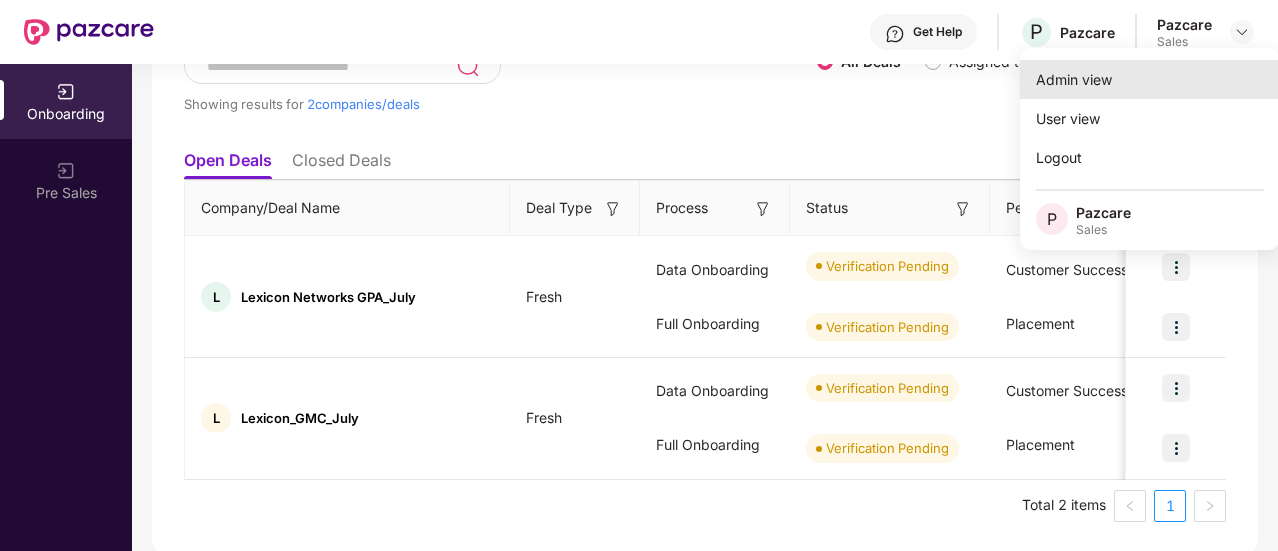 click on "Admin view" at bounding box center [1150, 79] 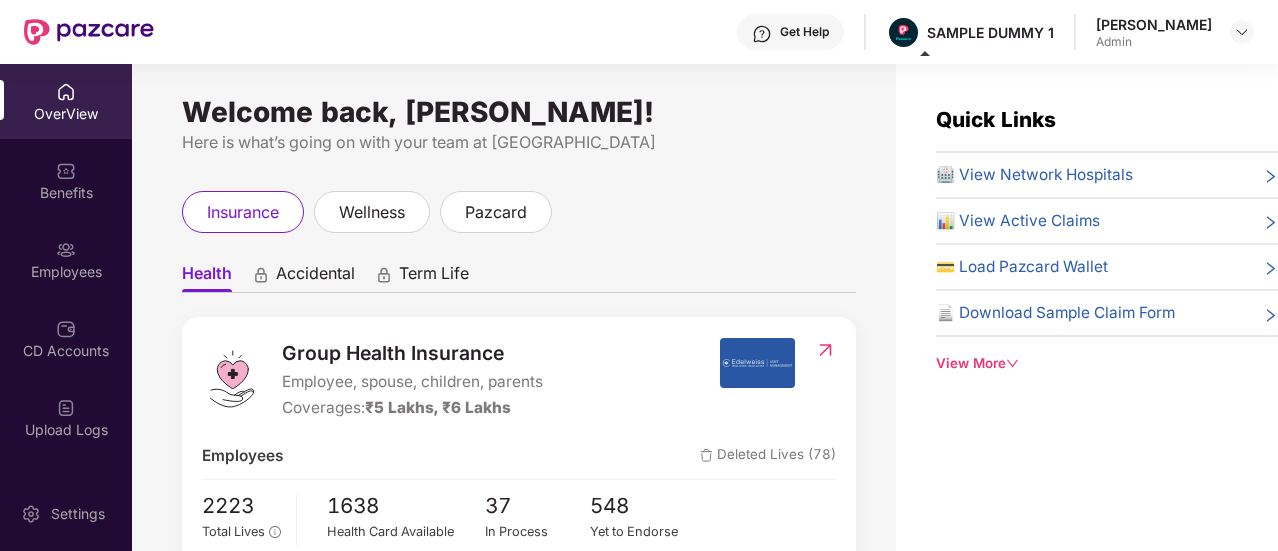 click on "View More" at bounding box center [1107, 363] 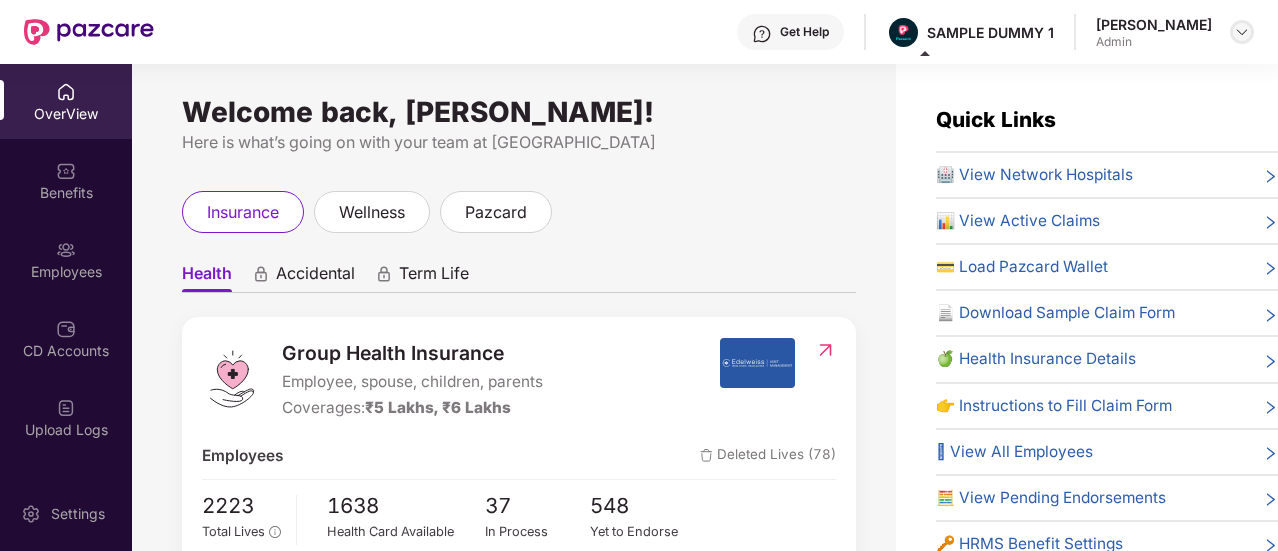 click at bounding box center (1242, 32) 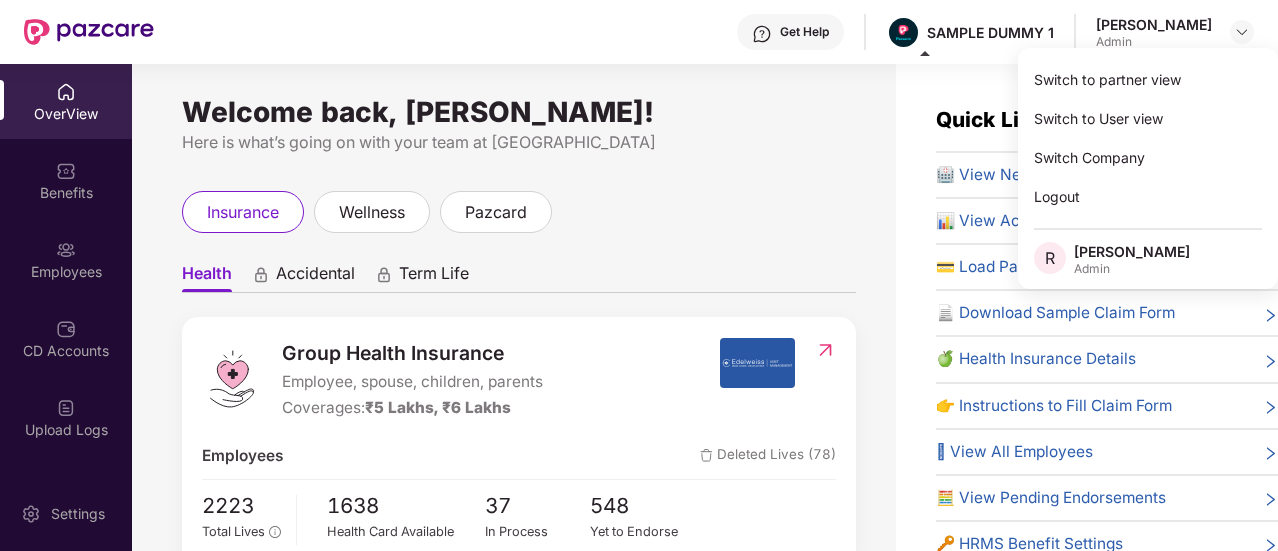 click on "Here is what’s going on with your team at Pazcare" at bounding box center [519, 142] 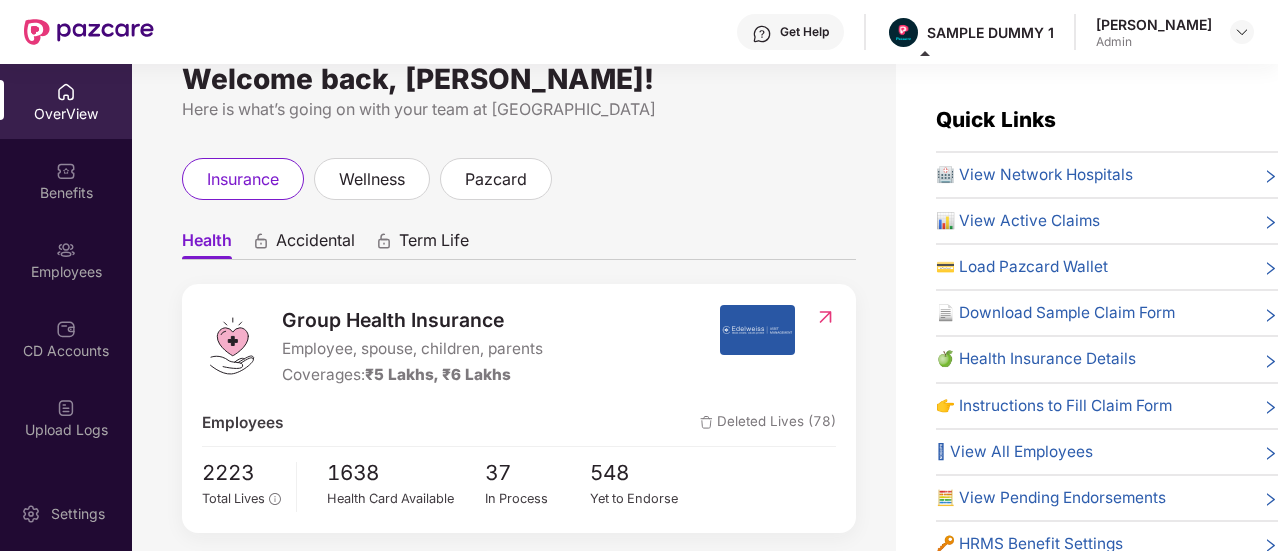 scroll, scrollTop: 0, scrollLeft: 0, axis: both 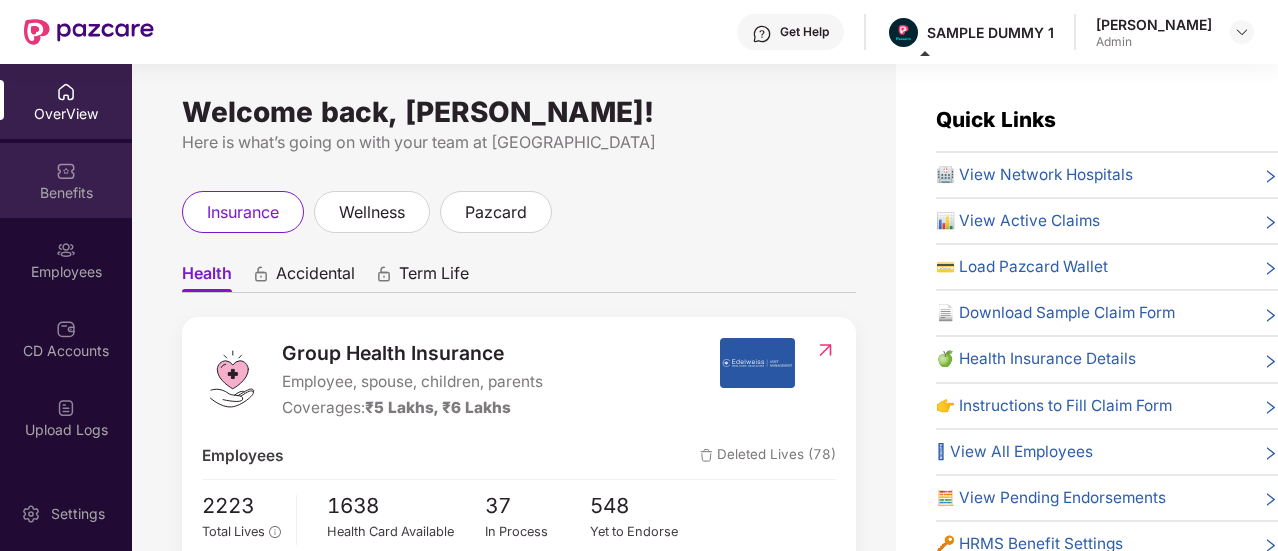 click on "Benefits" at bounding box center (66, 193) 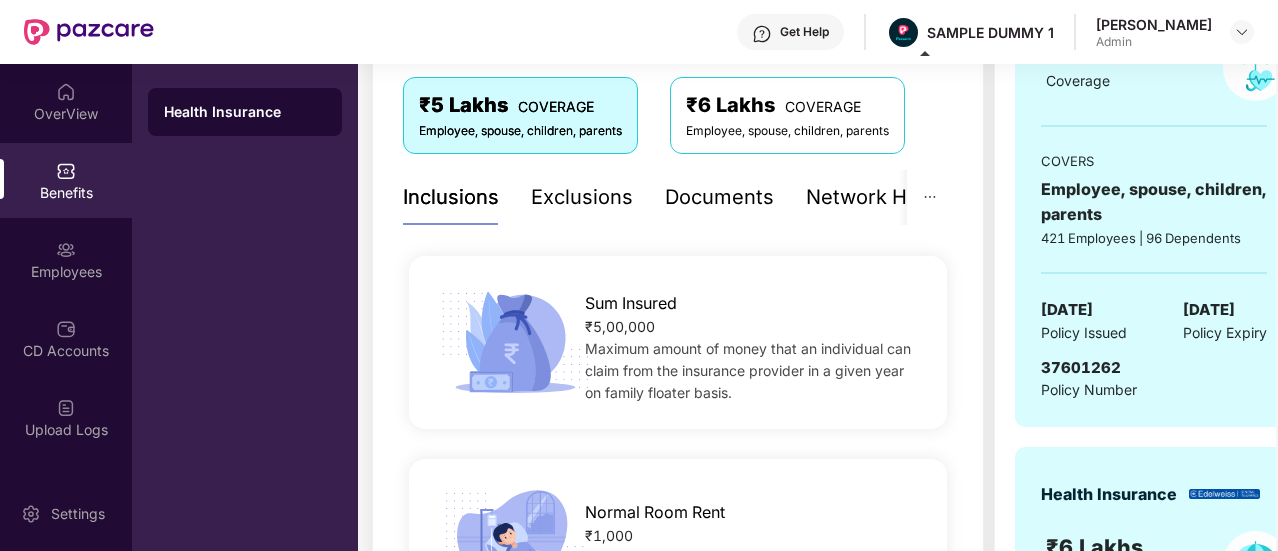 scroll, scrollTop: 330, scrollLeft: 0, axis: vertical 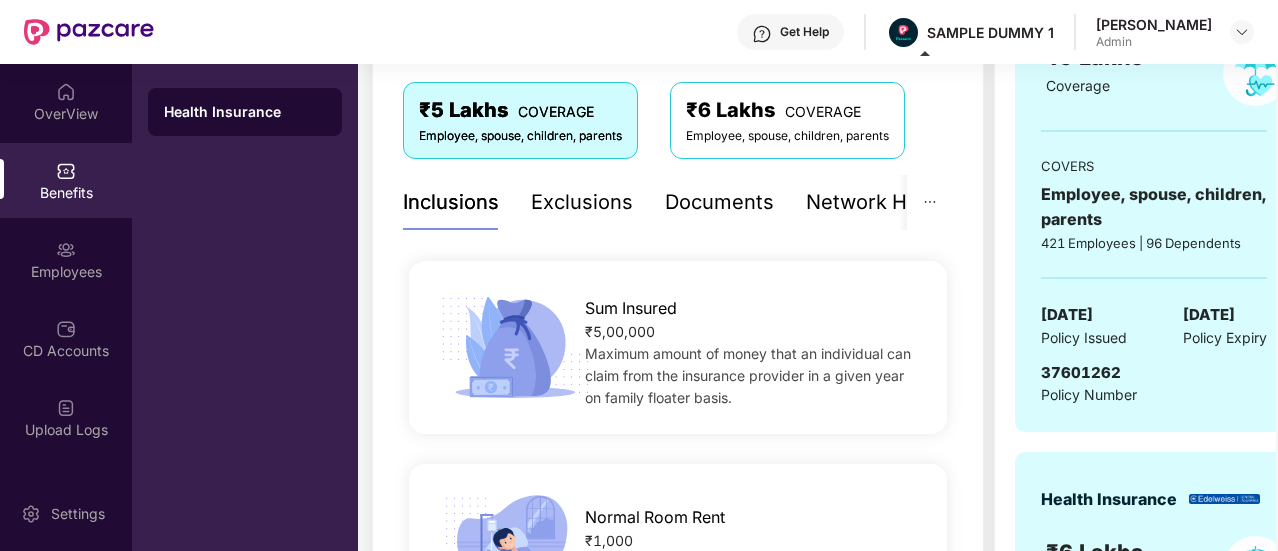 click on "Exclusions" at bounding box center [582, 202] 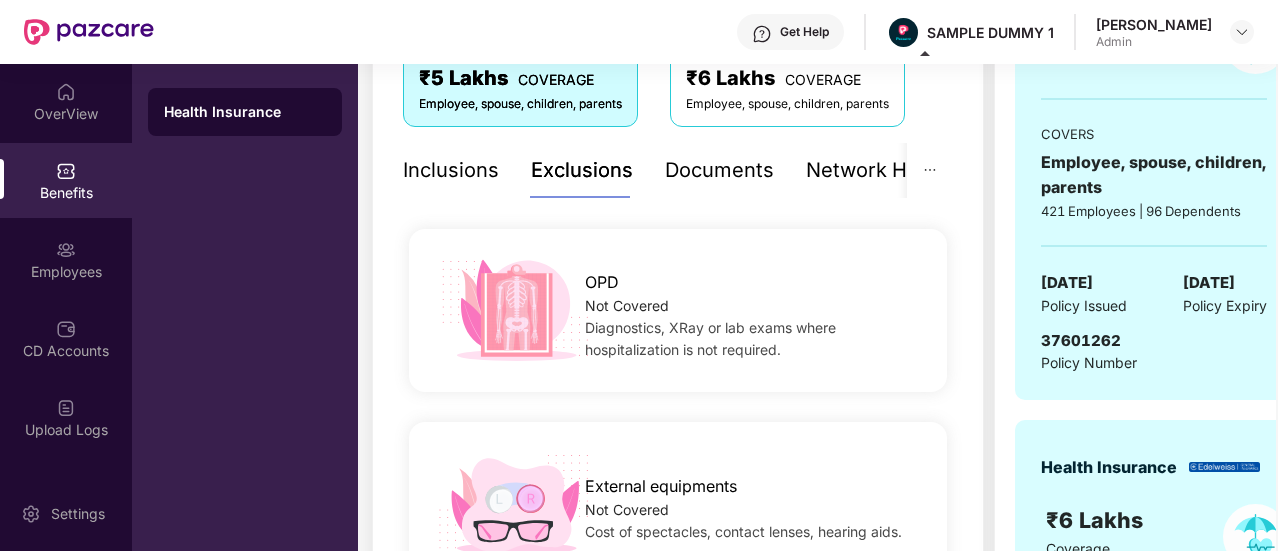 scroll, scrollTop: 342, scrollLeft: 0, axis: vertical 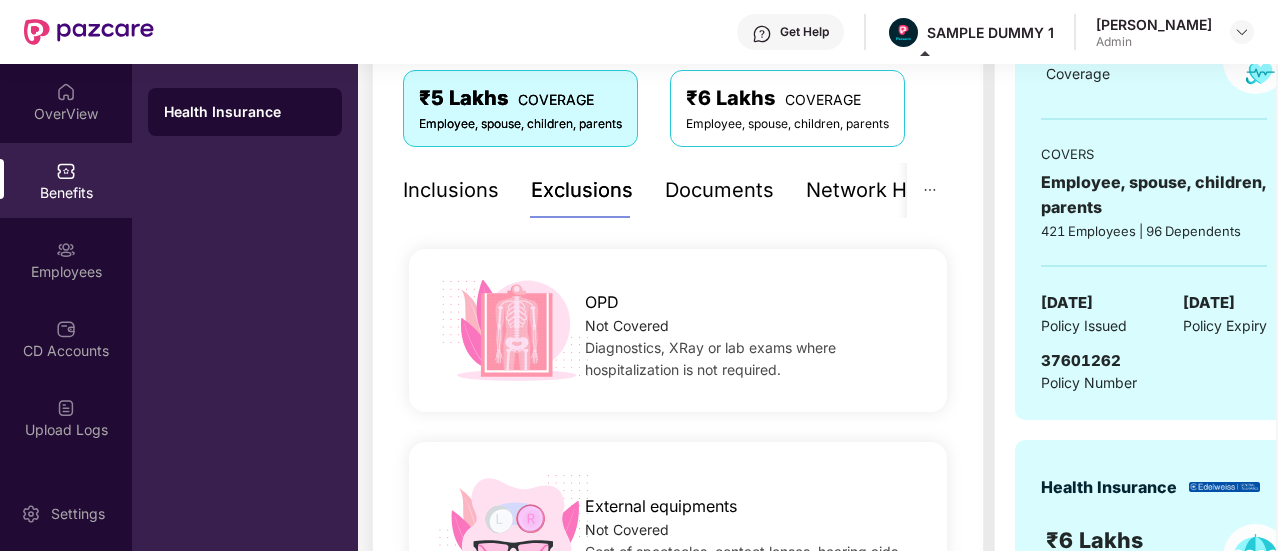 click on "Documents" at bounding box center [719, 190] 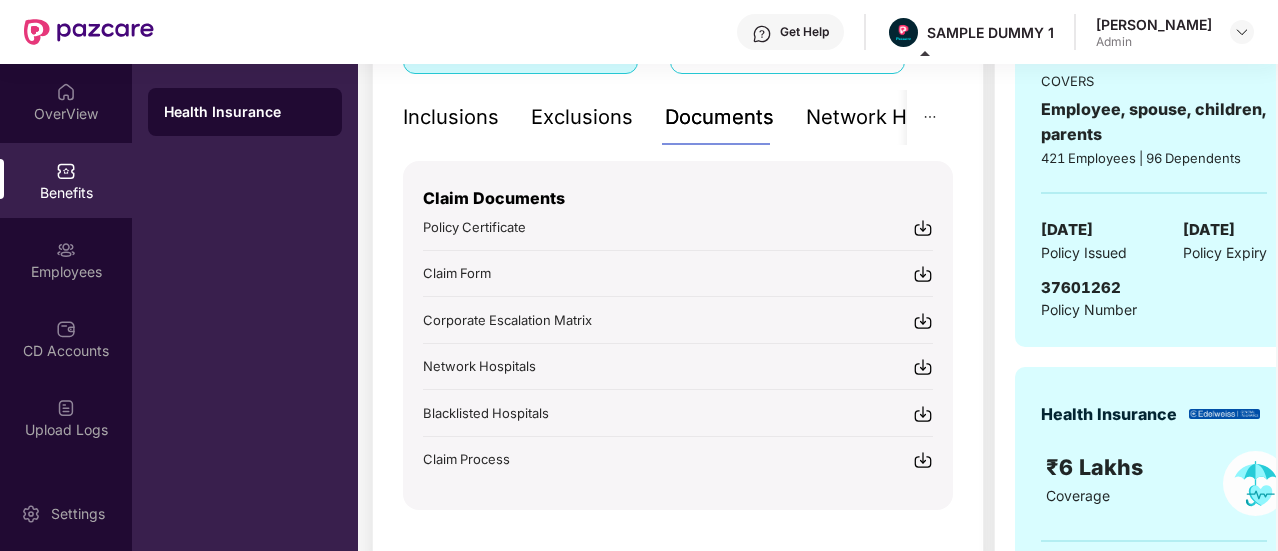 scroll, scrollTop: 416, scrollLeft: 0, axis: vertical 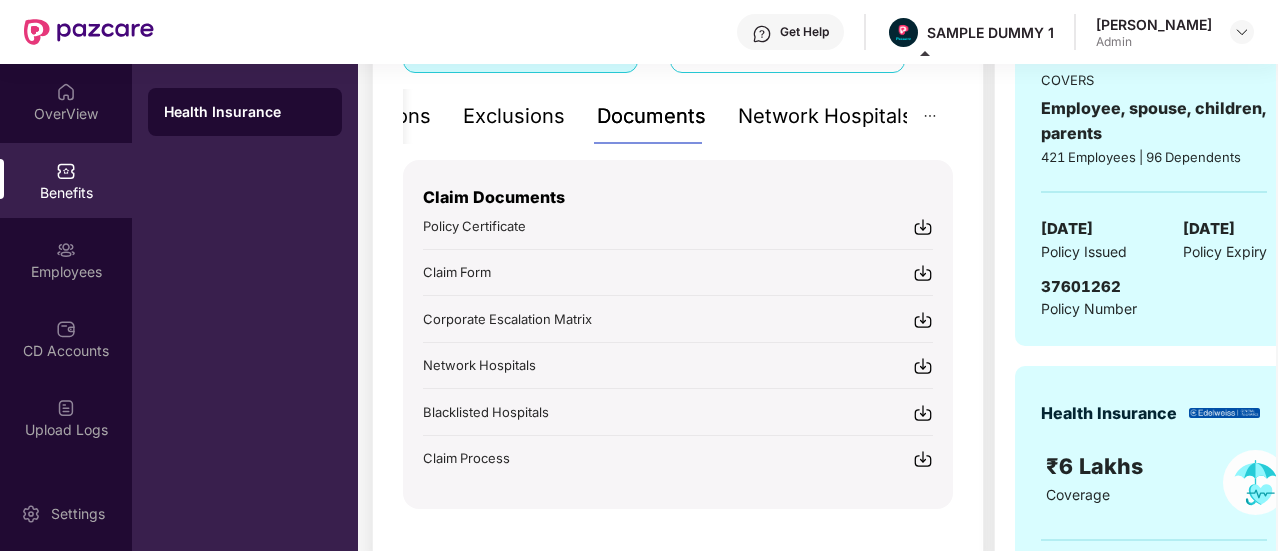 click on "Network Hospitals" at bounding box center [825, 116] 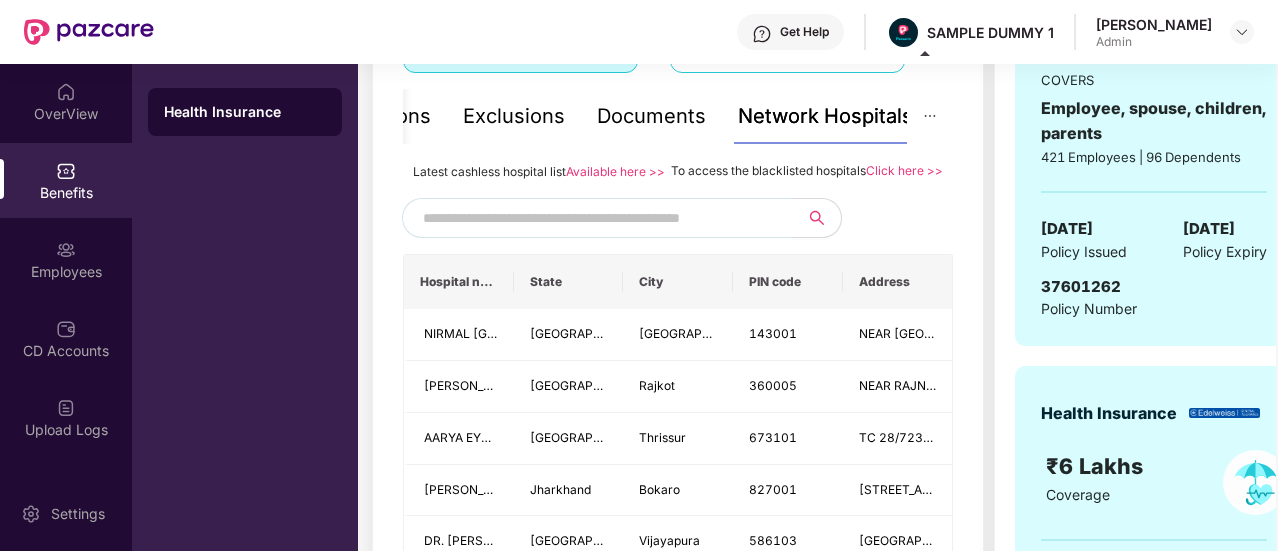 click at bounding box center [594, 218] 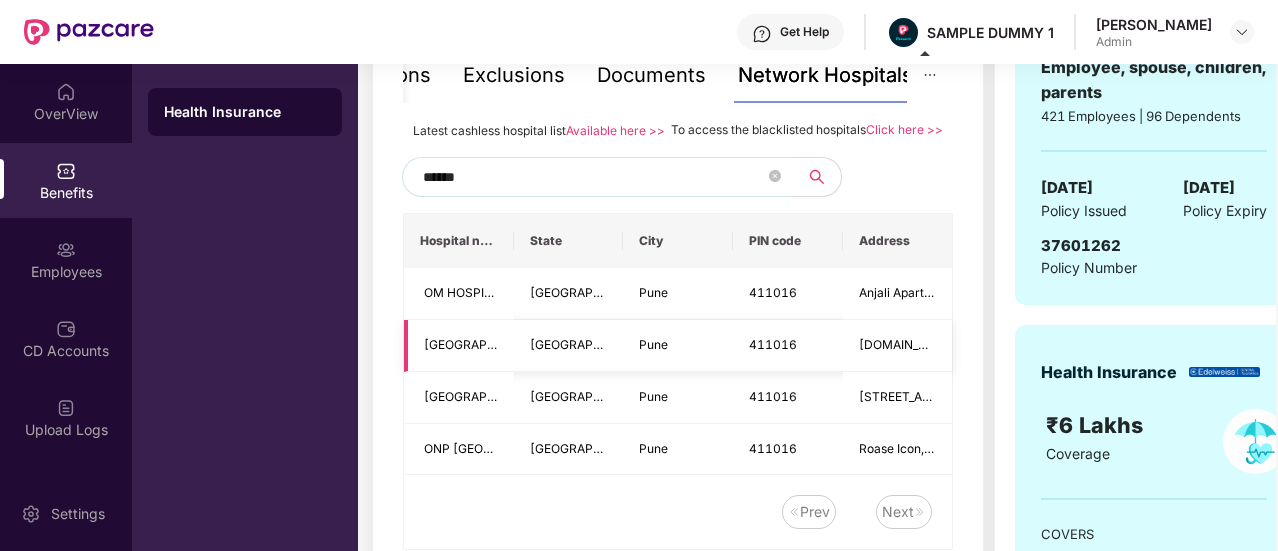 scroll, scrollTop: 460, scrollLeft: 0, axis: vertical 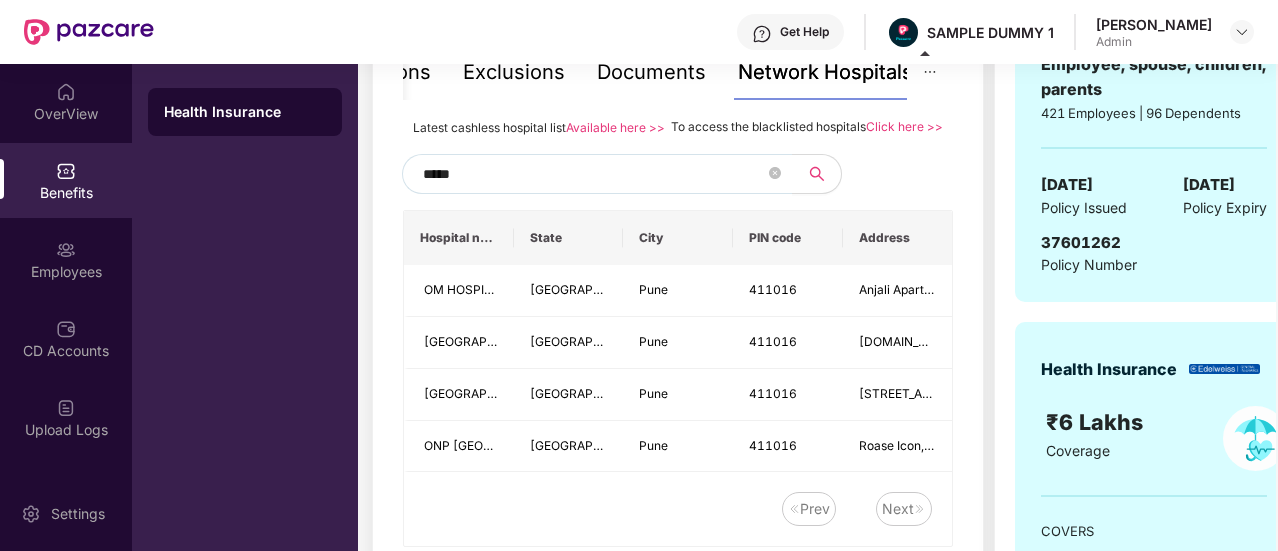 type on "******" 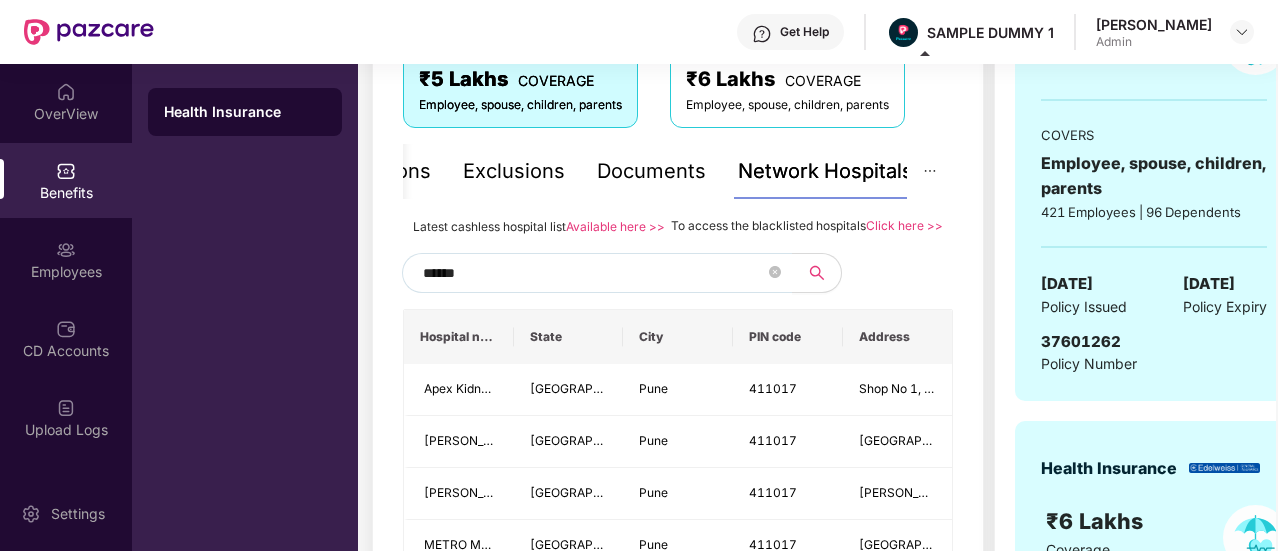 scroll, scrollTop: 360, scrollLeft: 0, axis: vertical 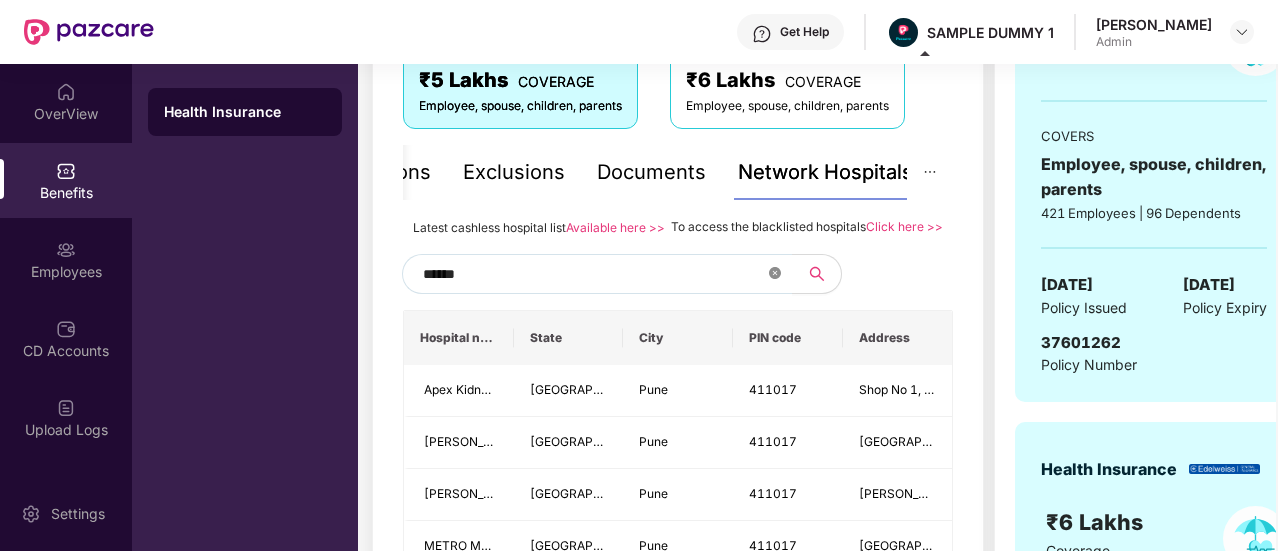 click 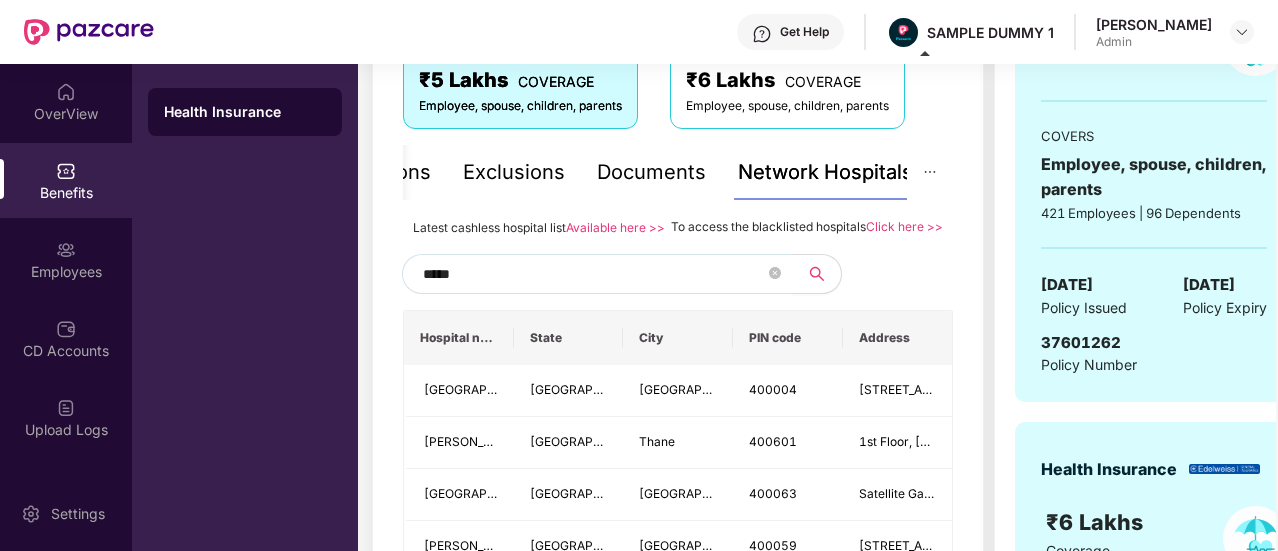 type on "******" 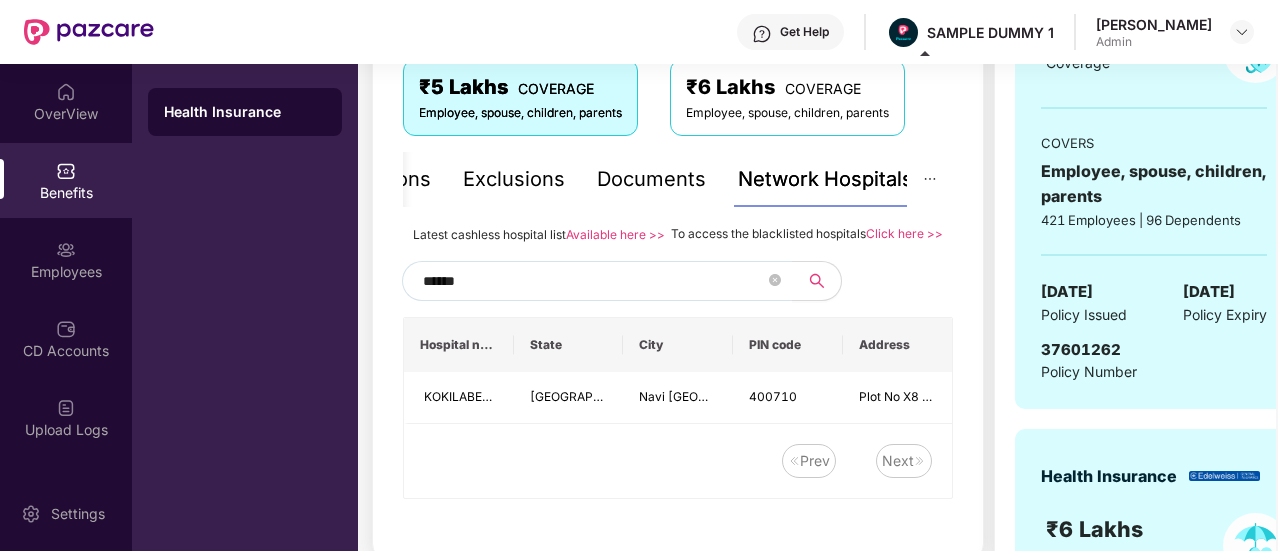 scroll, scrollTop: 351, scrollLeft: 0, axis: vertical 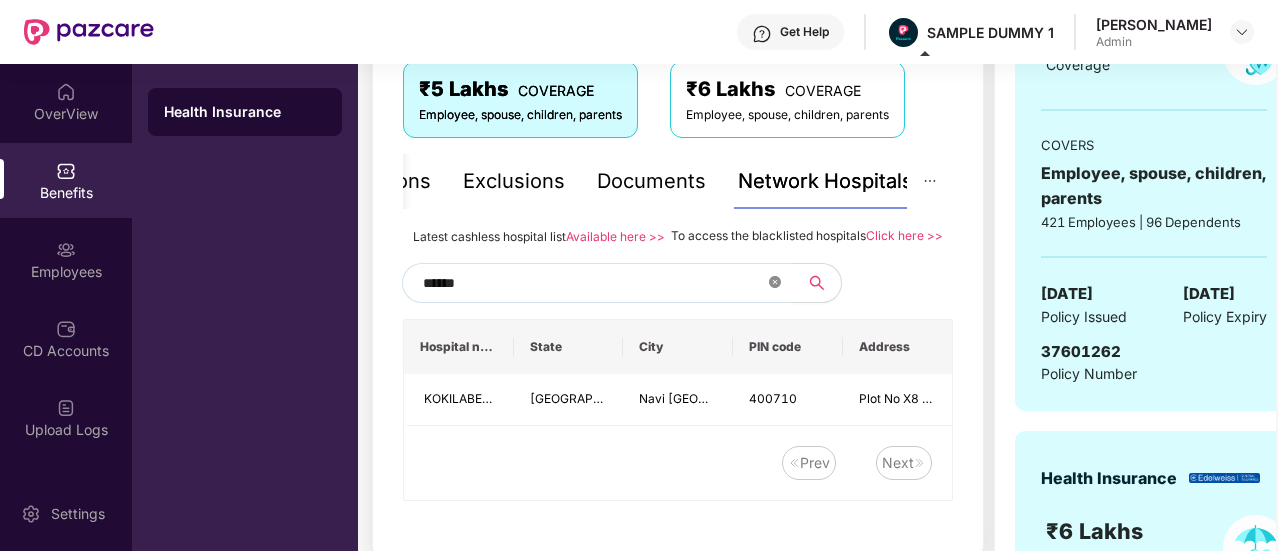 click 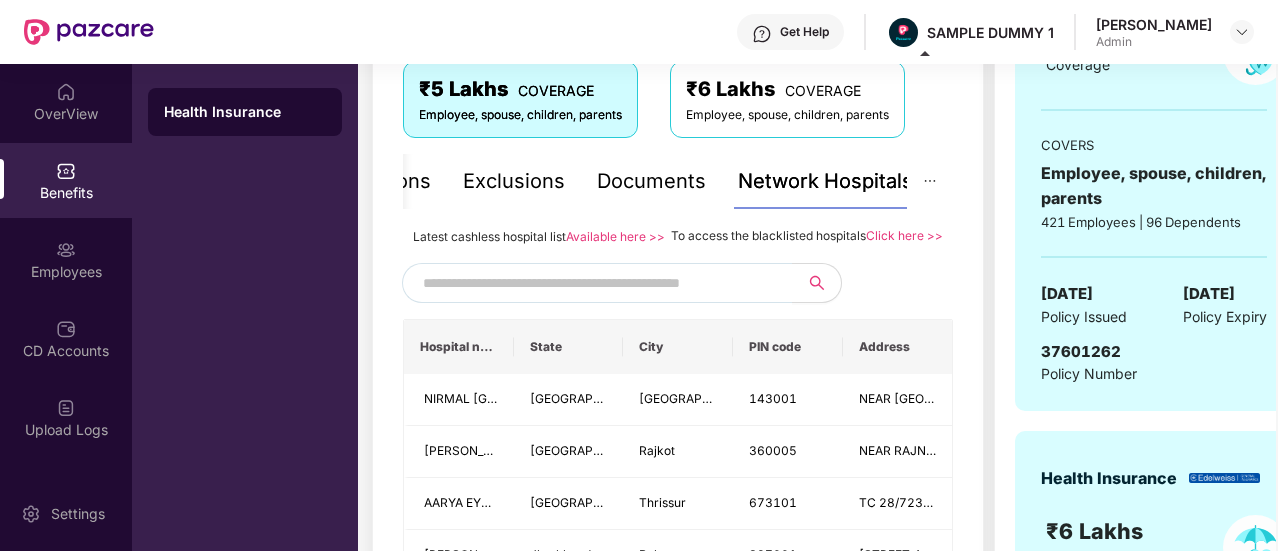 scroll, scrollTop: 278, scrollLeft: 0, axis: vertical 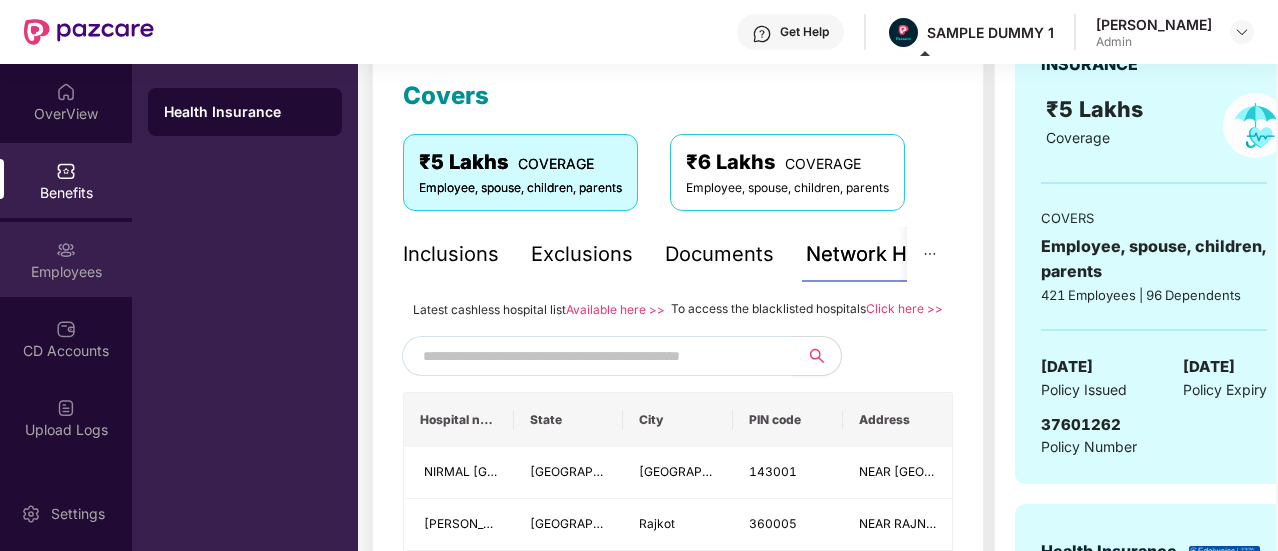 click on "Employees" at bounding box center (66, 259) 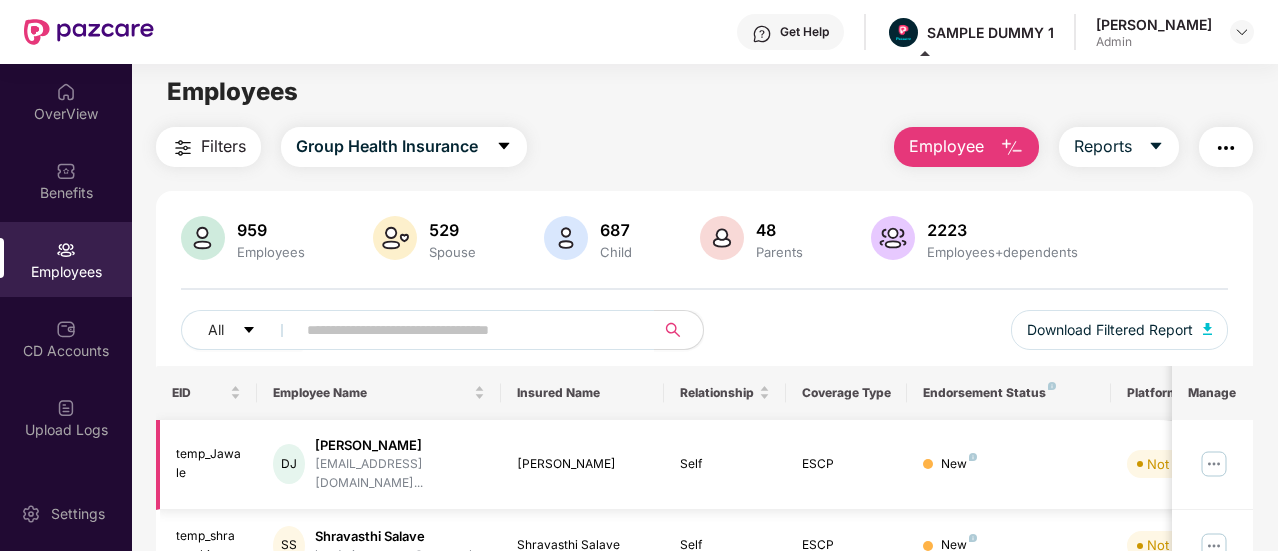 scroll, scrollTop: 0, scrollLeft: 0, axis: both 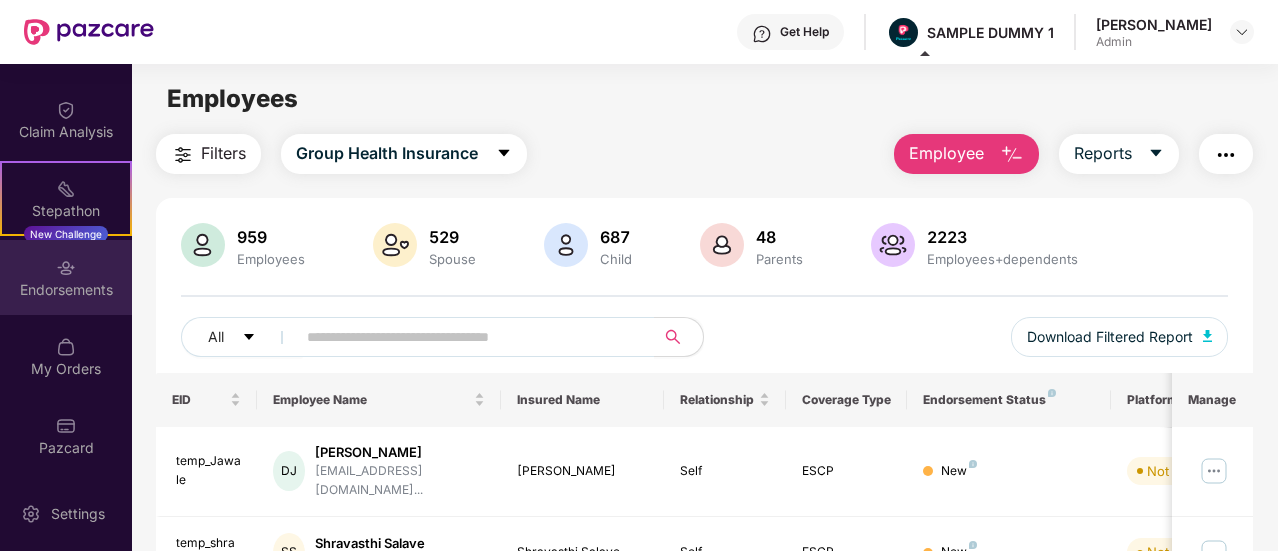 click on "Endorsements" at bounding box center [66, 290] 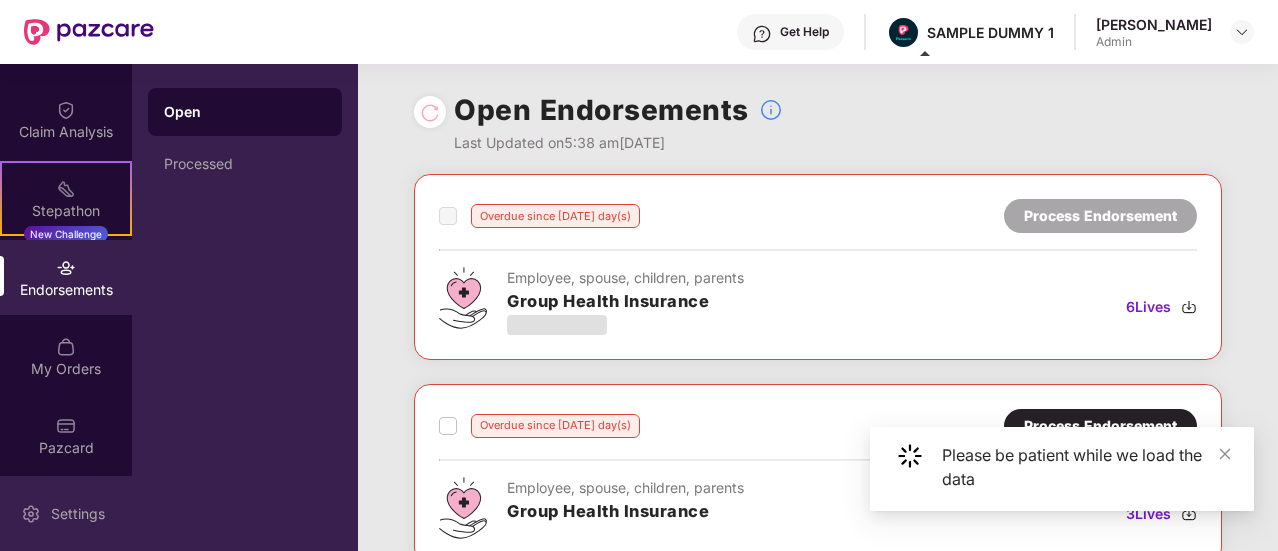 click on "Settings" at bounding box center [78, 514] 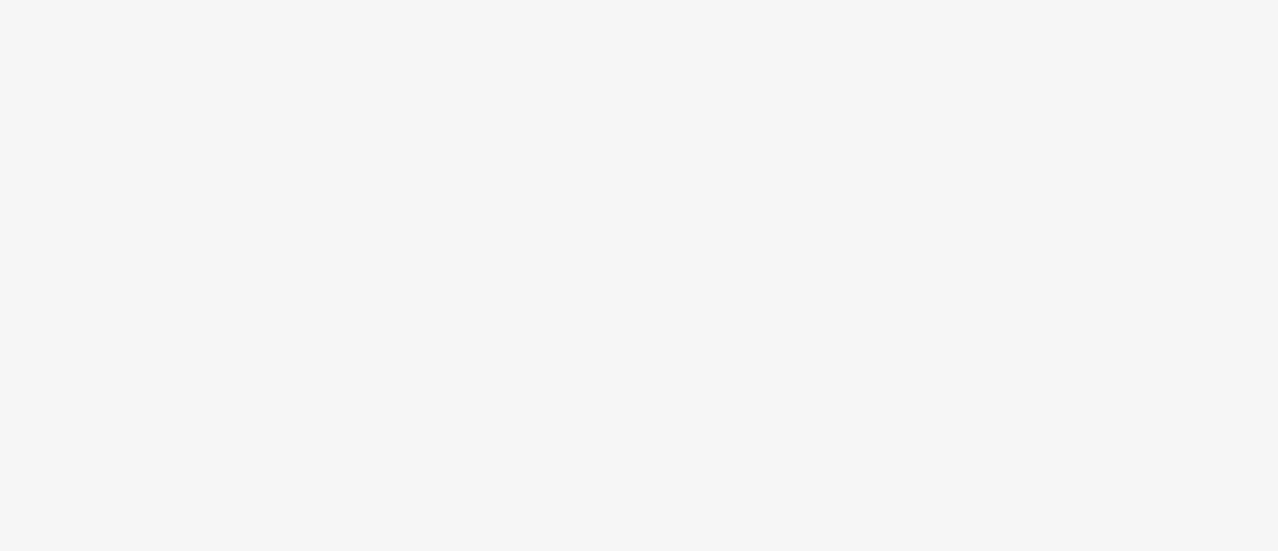 scroll, scrollTop: 0, scrollLeft: 0, axis: both 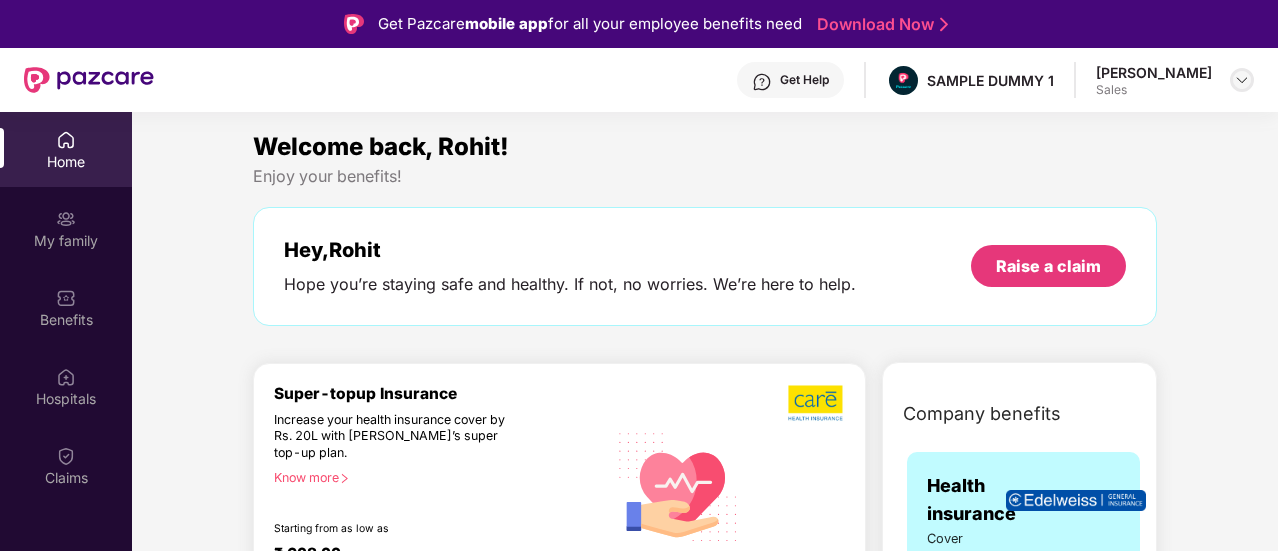 click at bounding box center (1242, 80) 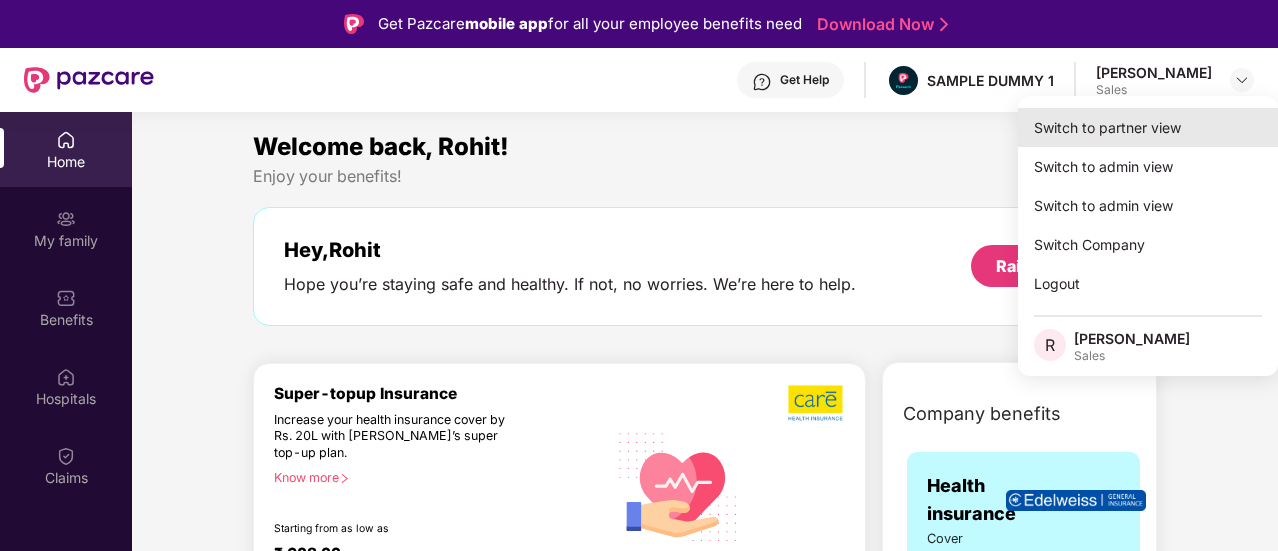 click on "Switch to partner view" at bounding box center [1148, 127] 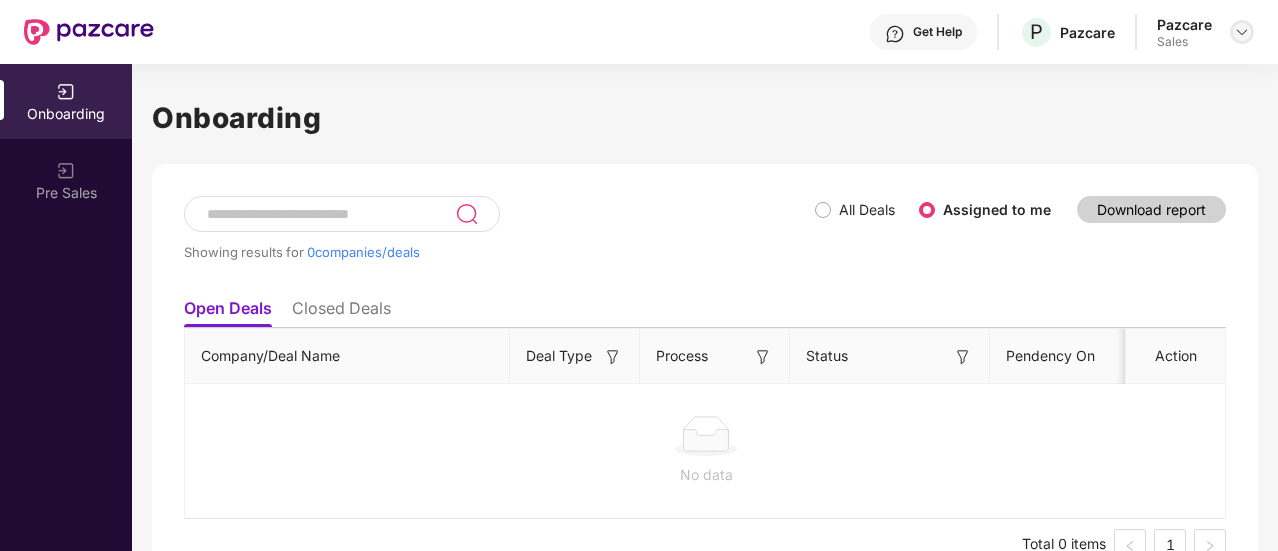 click at bounding box center (1242, 32) 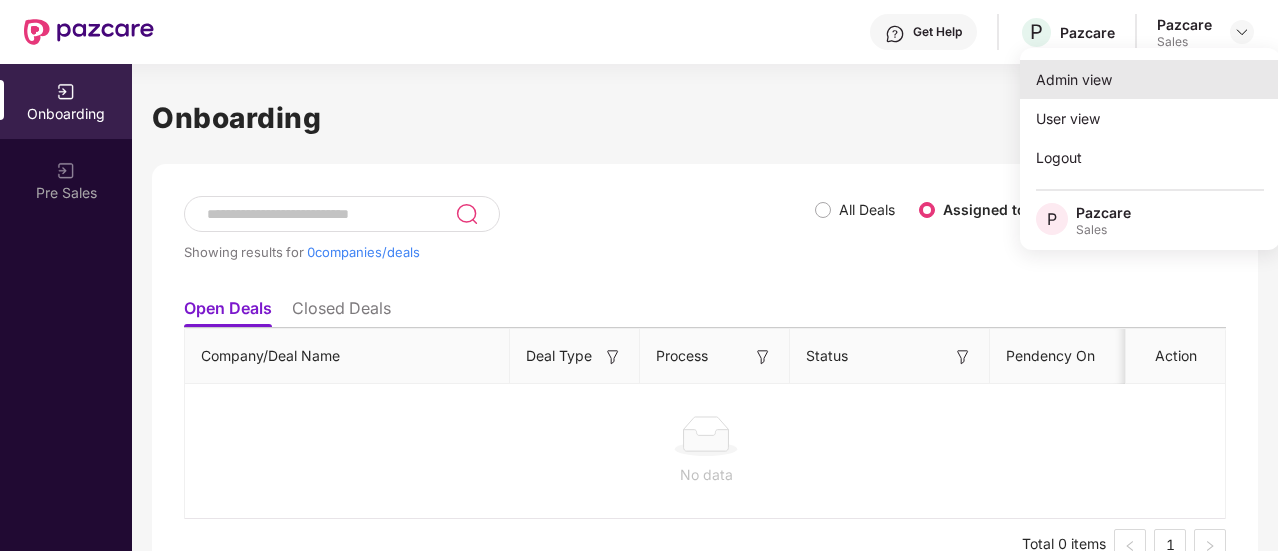 click on "Admin view" at bounding box center (1150, 79) 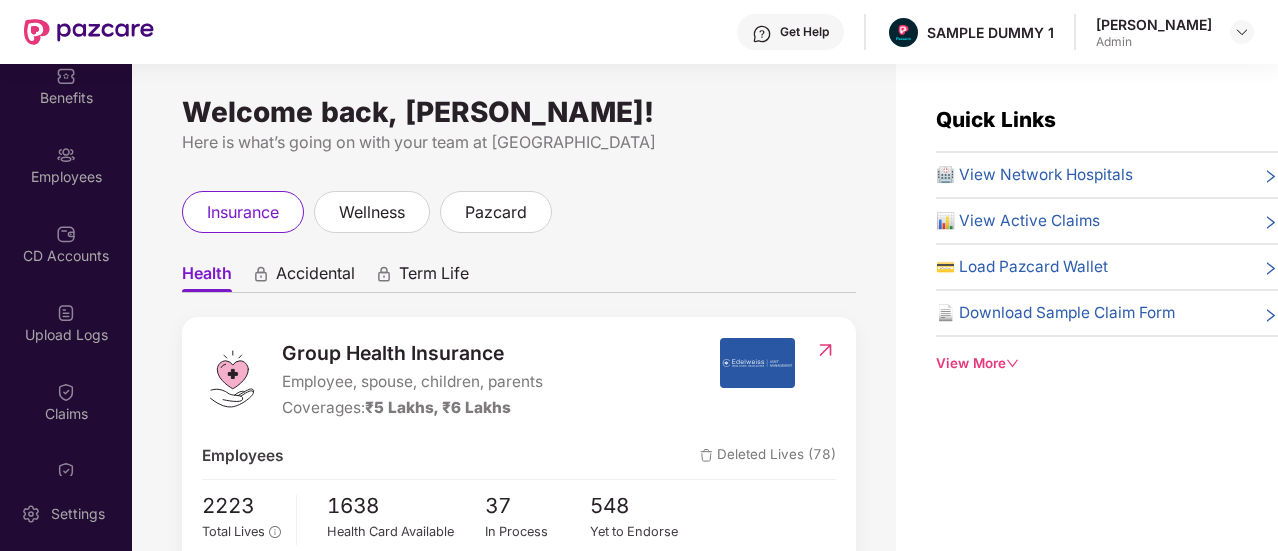 scroll, scrollTop: 24, scrollLeft: 0, axis: vertical 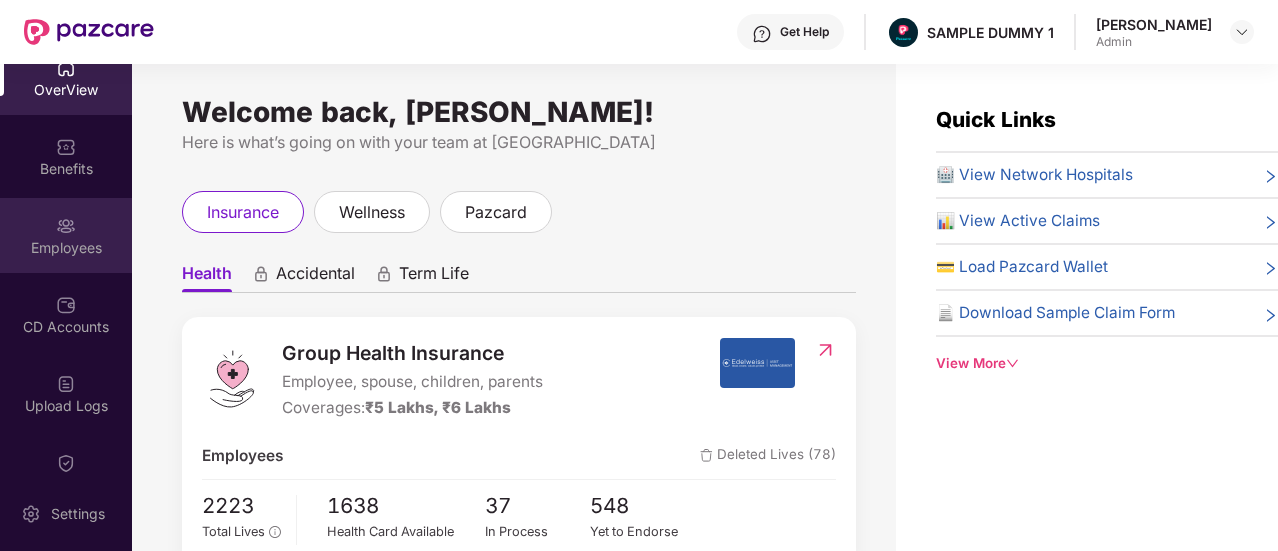 click on "Employees" at bounding box center (66, 248) 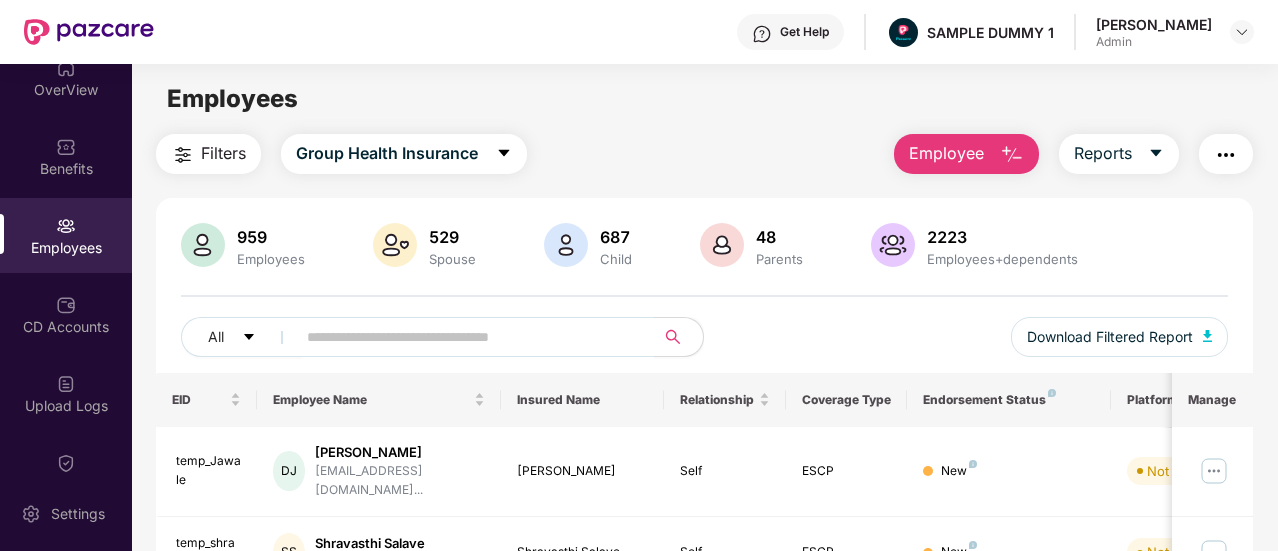 click on "Employee" at bounding box center [946, 153] 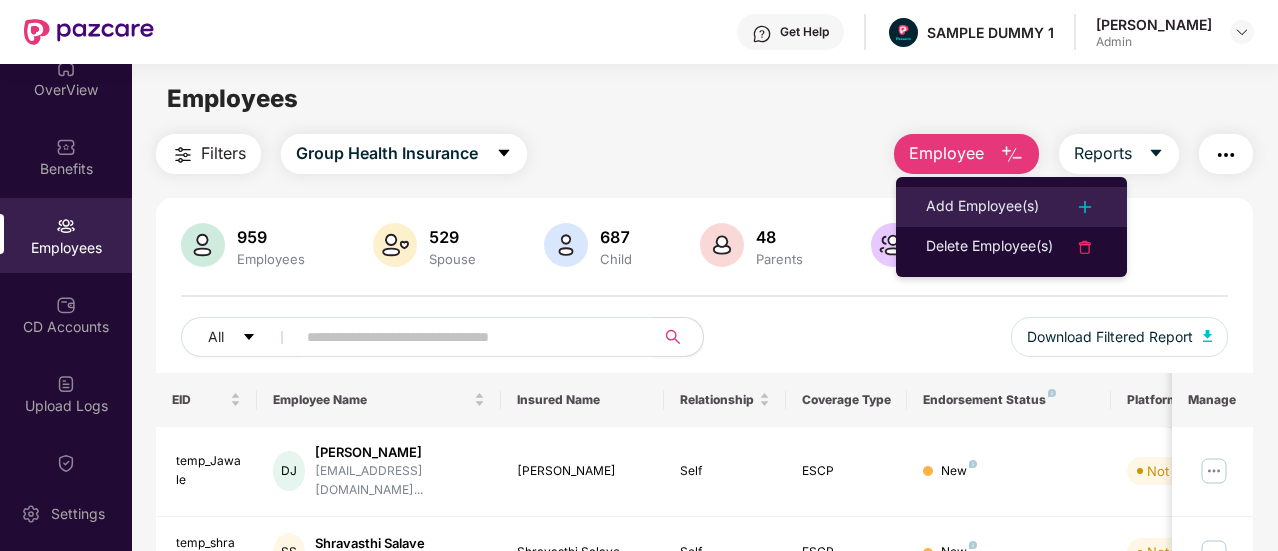 click on "Add Employee(s)" at bounding box center [982, 207] 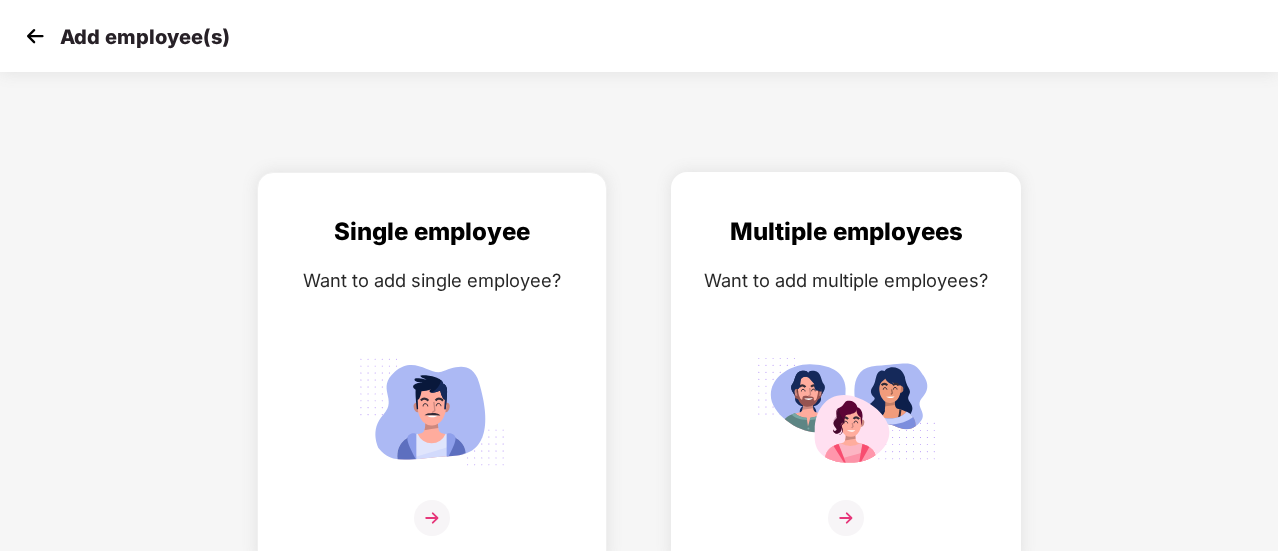 click at bounding box center [846, 411] 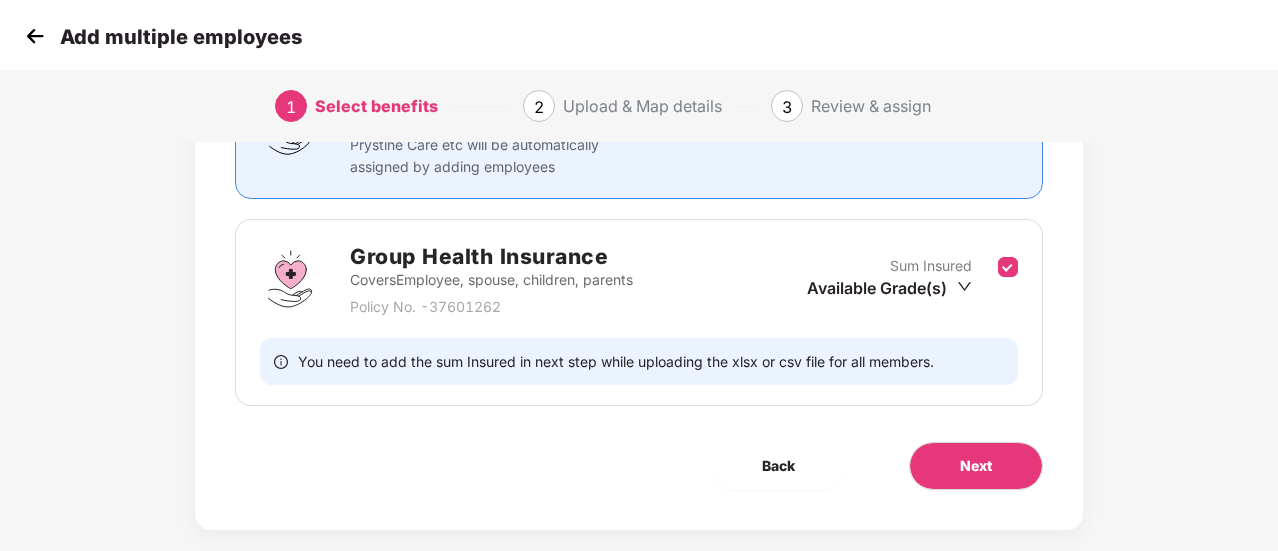 scroll, scrollTop: 253, scrollLeft: 0, axis: vertical 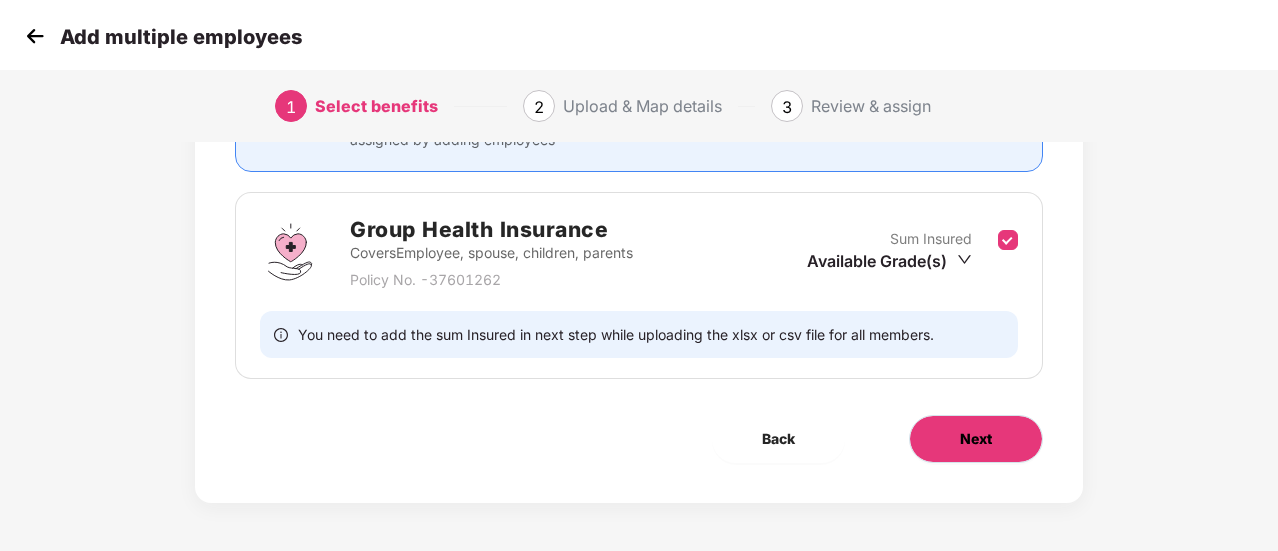 click on "Next" at bounding box center (976, 439) 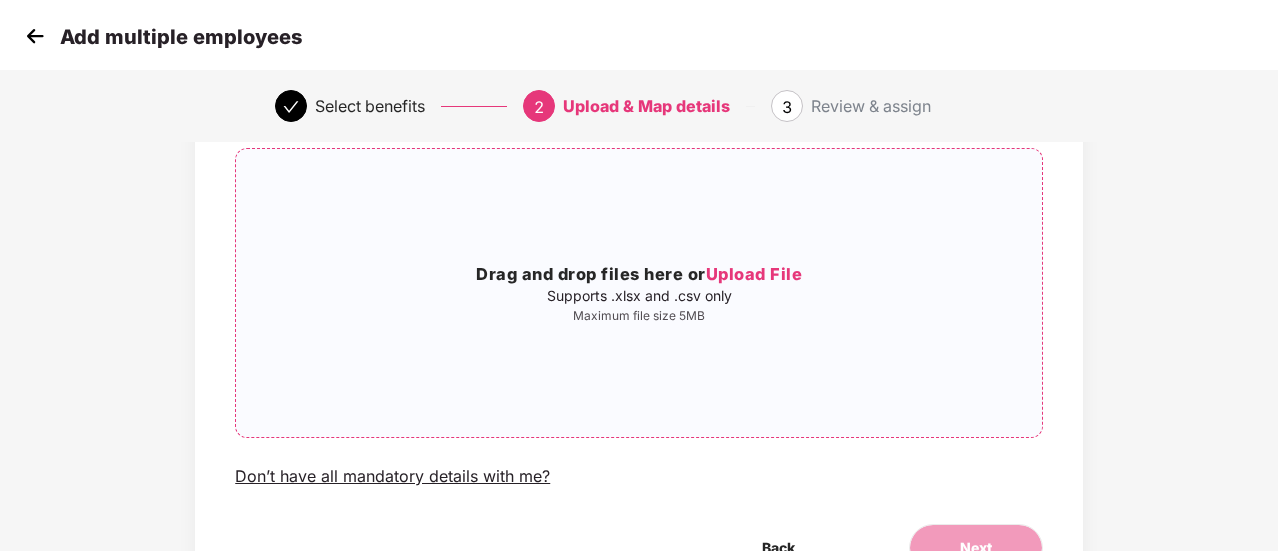 scroll, scrollTop: 143, scrollLeft: 0, axis: vertical 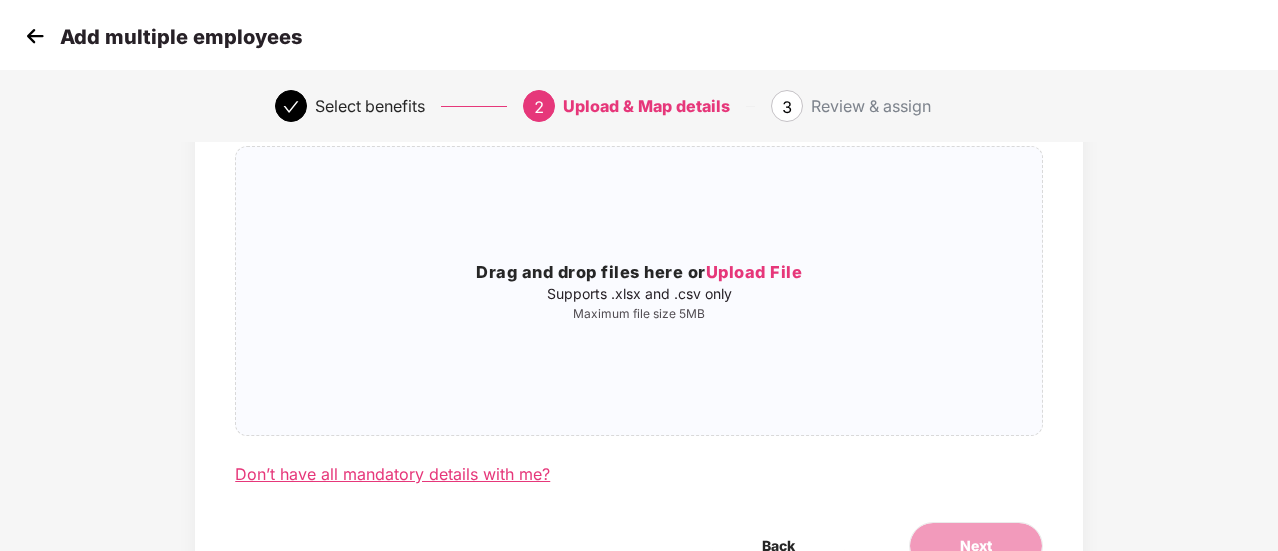 click on "Don’t have all mandatory details with me?" at bounding box center [392, 474] 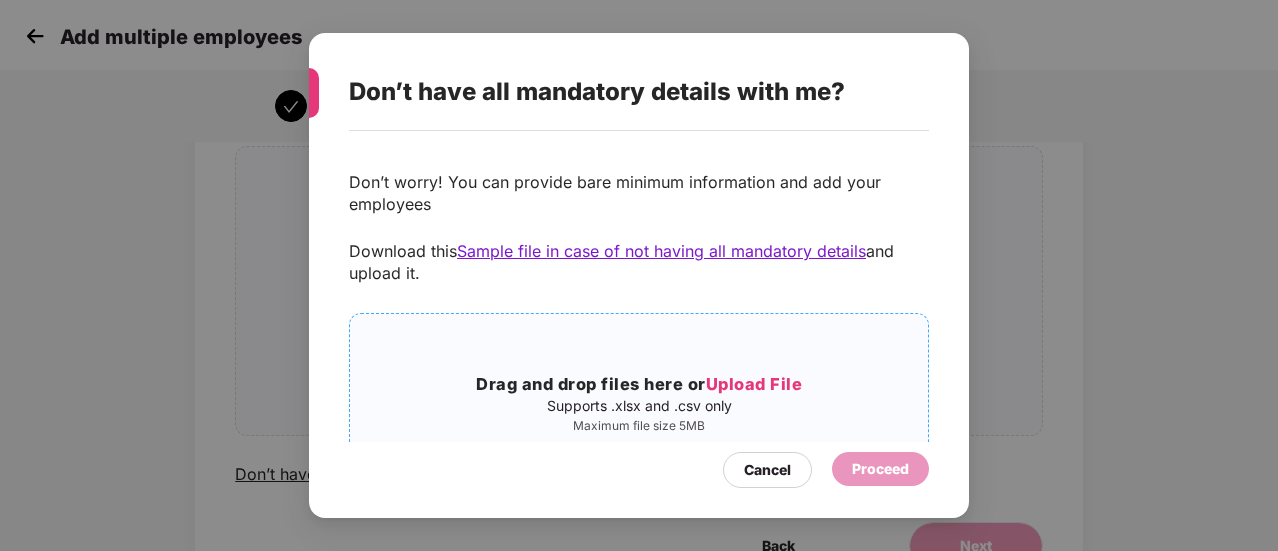 scroll, scrollTop: 80, scrollLeft: 0, axis: vertical 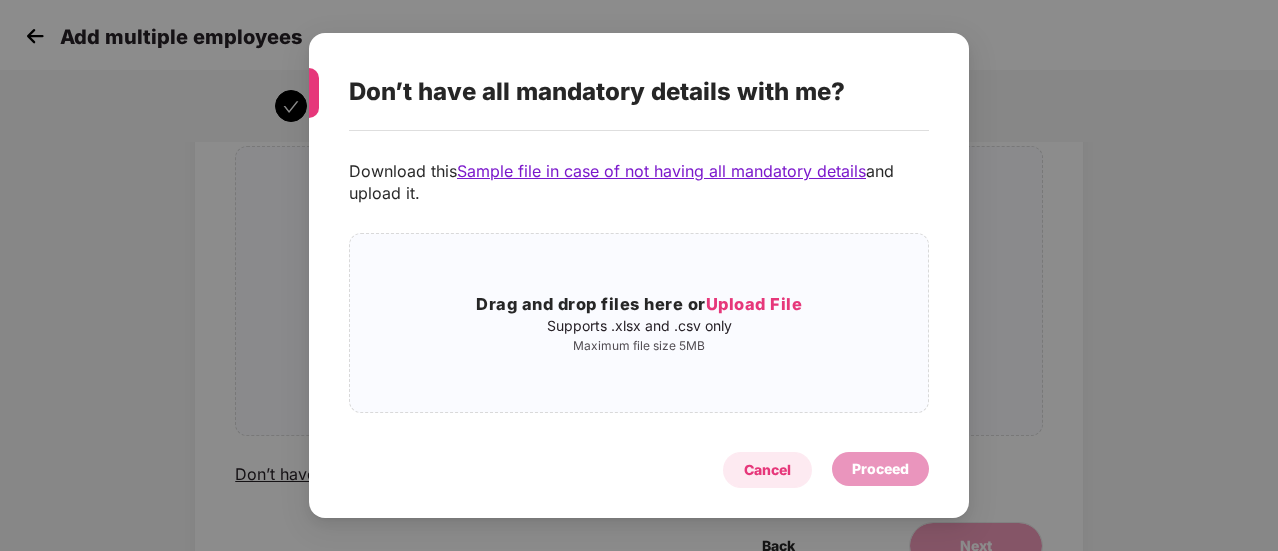 click on "Cancel" at bounding box center [767, 470] 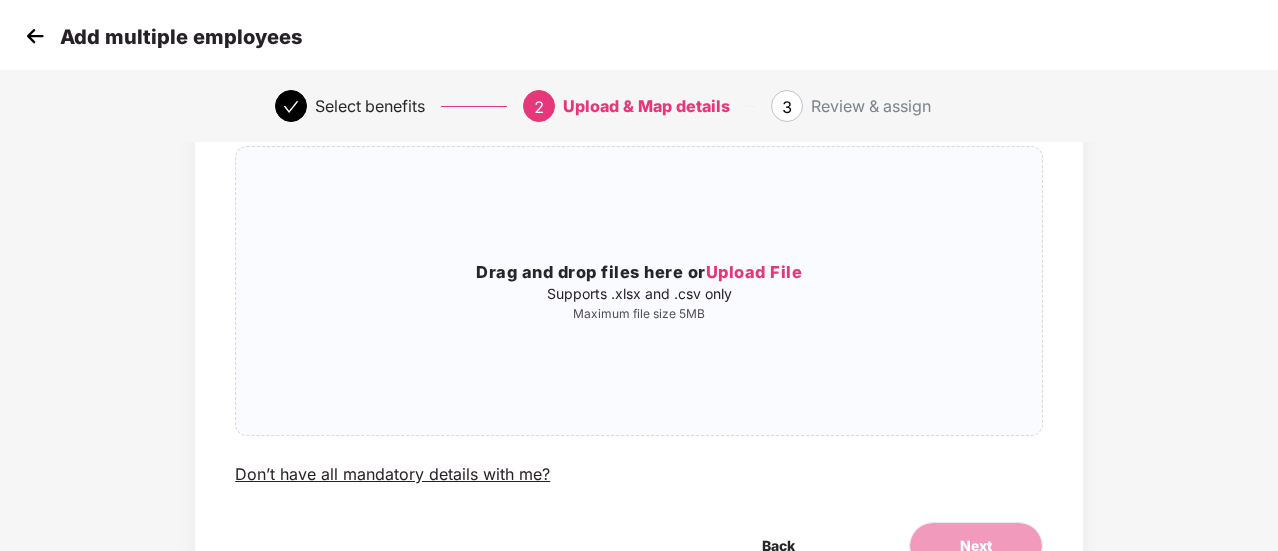 click at bounding box center [35, 36] 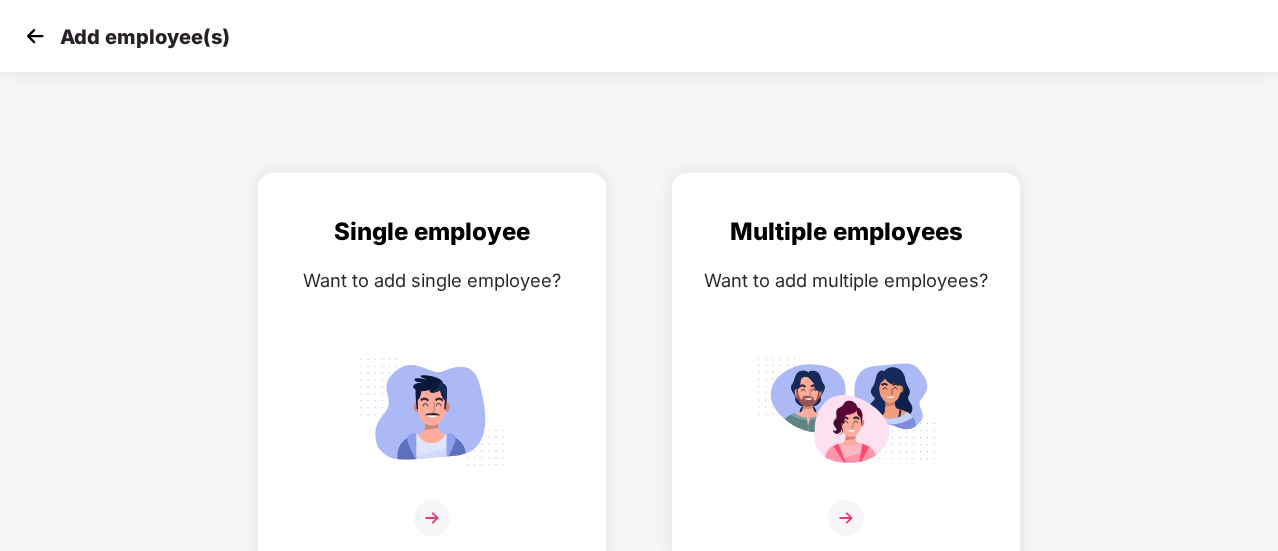 click at bounding box center [35, 36] 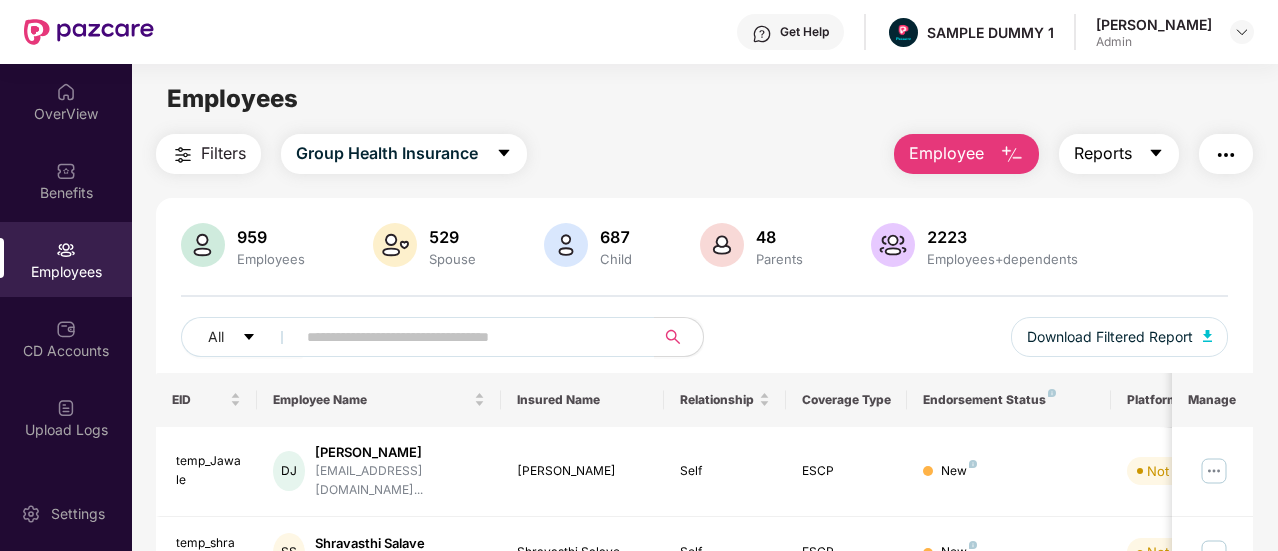 click on "Reports" at bounding box center (1103, 153) 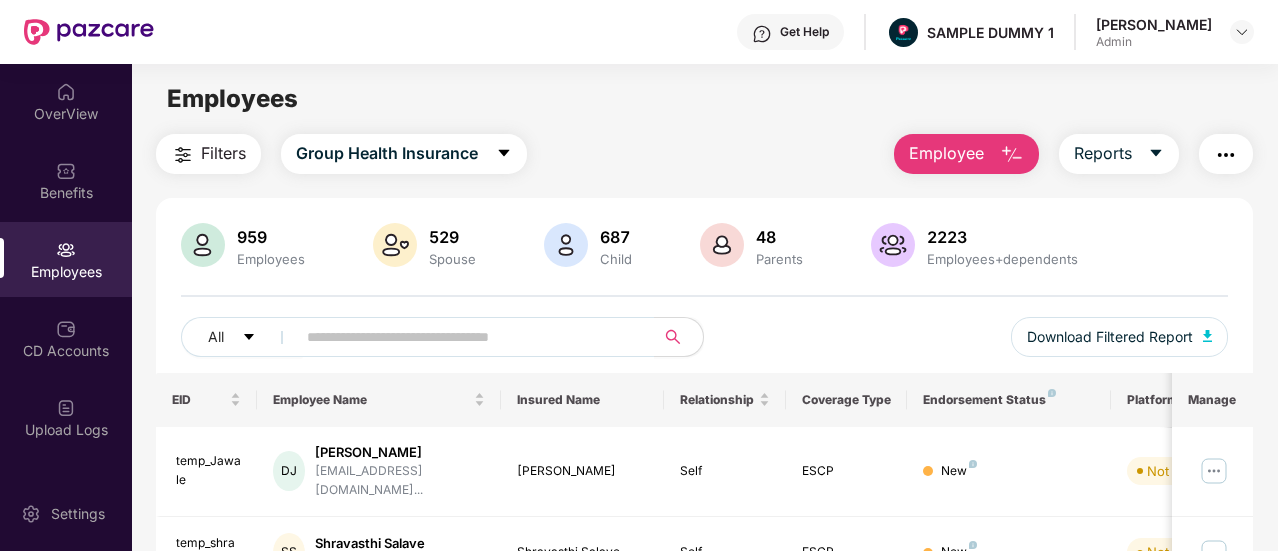 click on "Filters Group Health Insurance Employee  Reports" at bounding box center (704, 154) 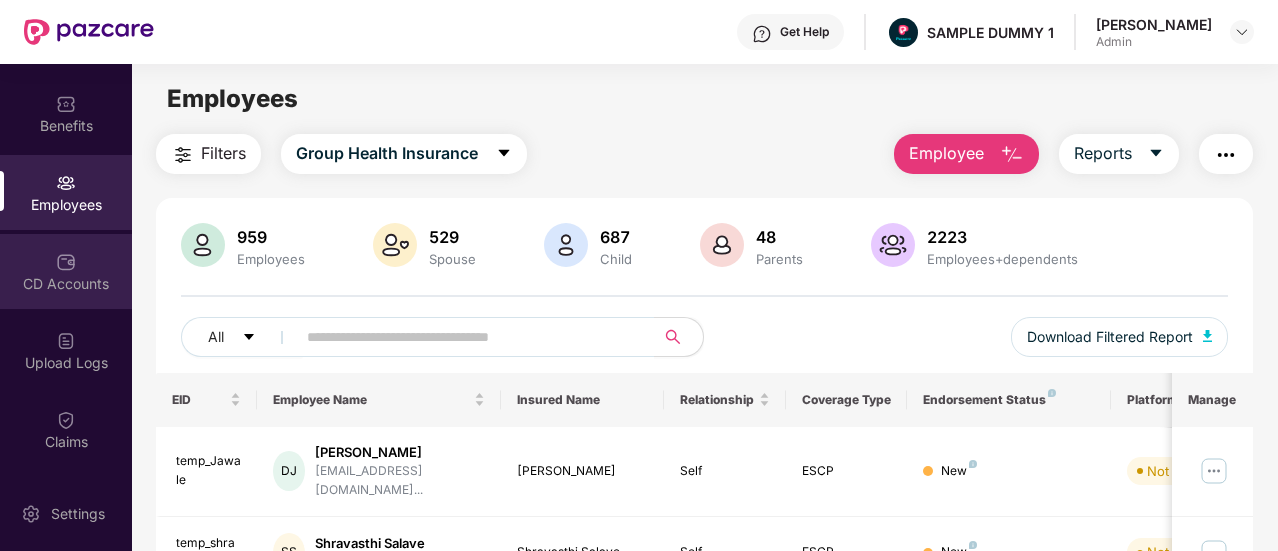 scroll, scrollTop: 68, scrollLeft: 0, axis: vertical 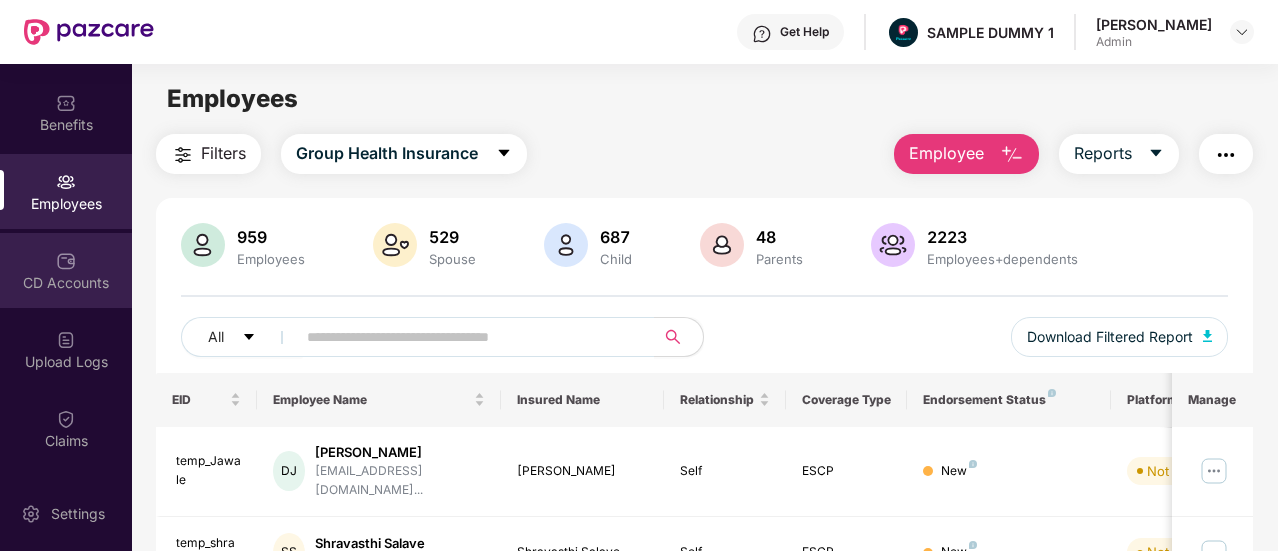 click at bounding box center [66, 261] 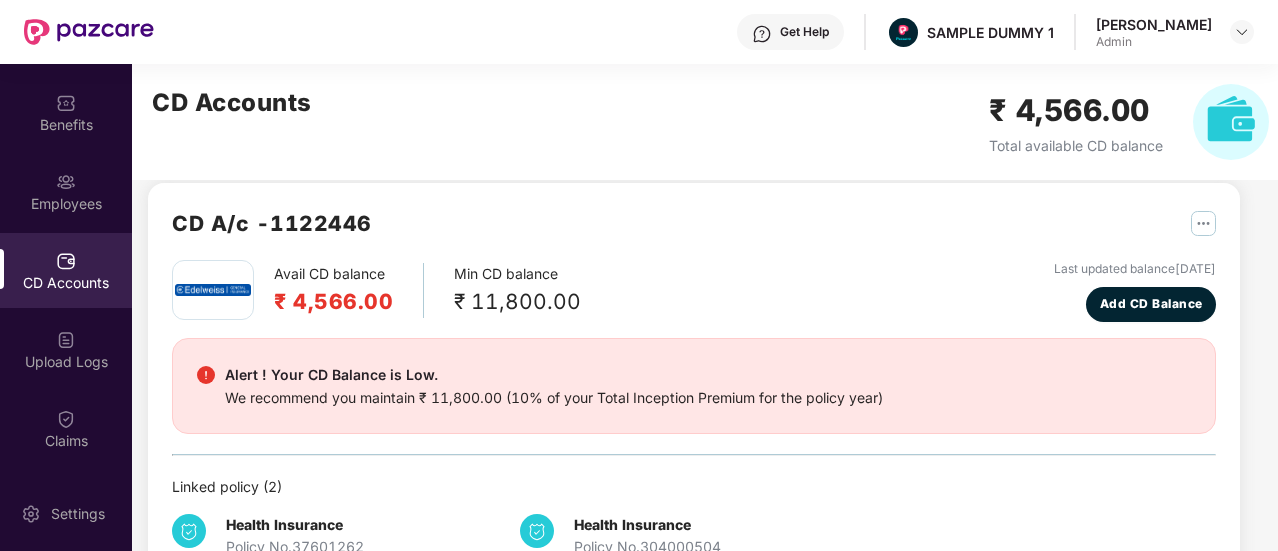 scroll, scrollTop: 20, scrollLeft: 0, axis: vertical 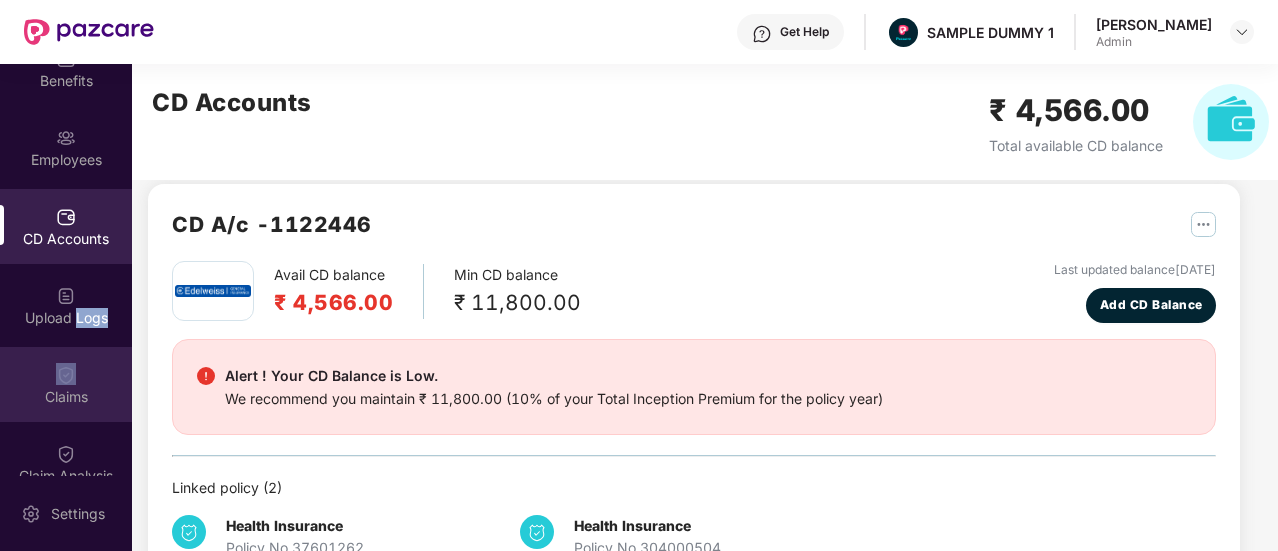 drag, startPoint x: 75, startPoint y: 317, endPoint x: 65, endPoint y: 375, distance: 58.855755 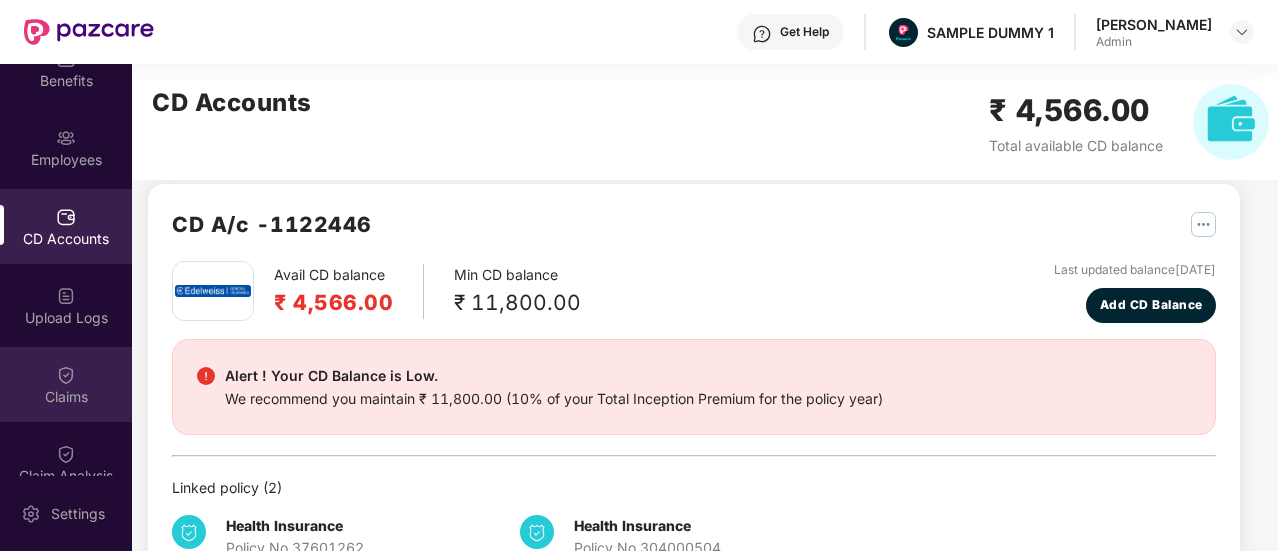 click on "Claims" at bounding box center (66, 397) 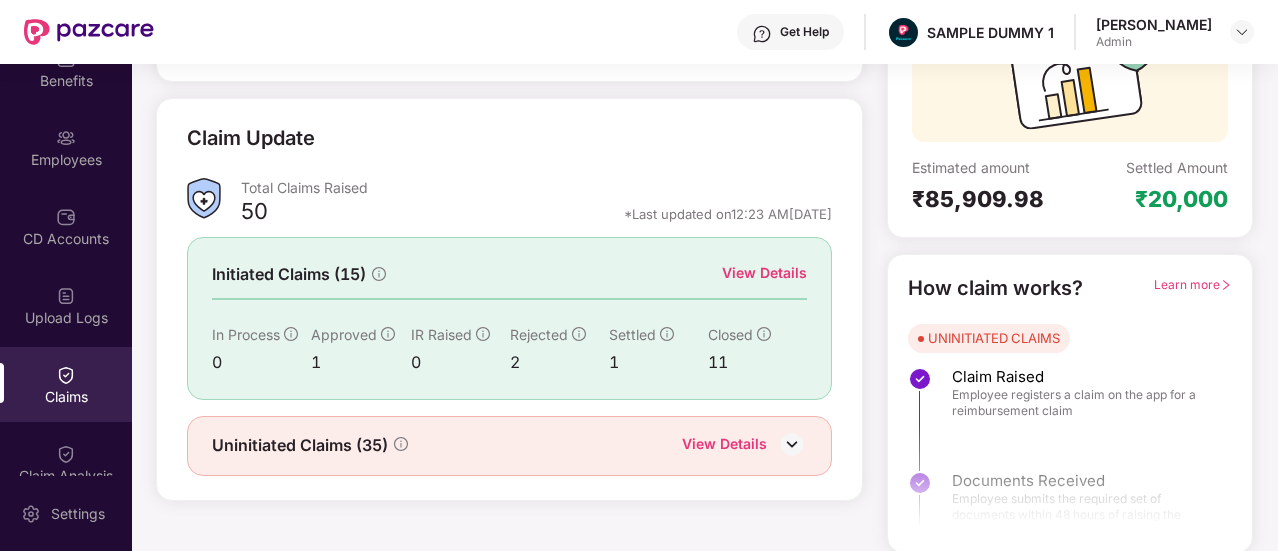 scroll, scrollTop: 230, scrollLeft: 0, axis: vertical 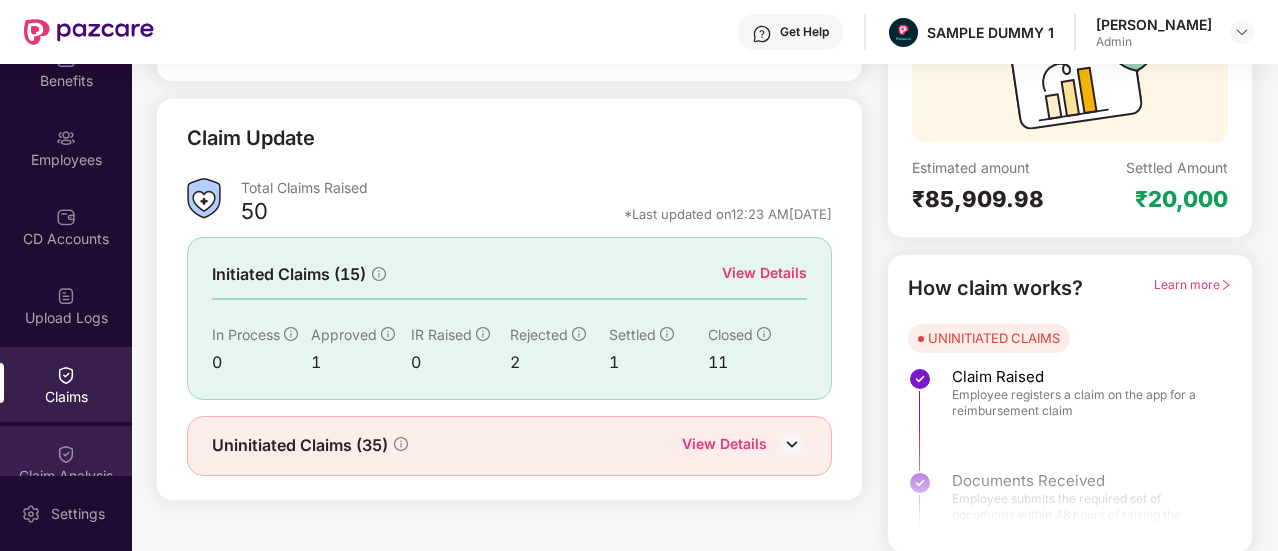 click at bounding box center [66, 454] 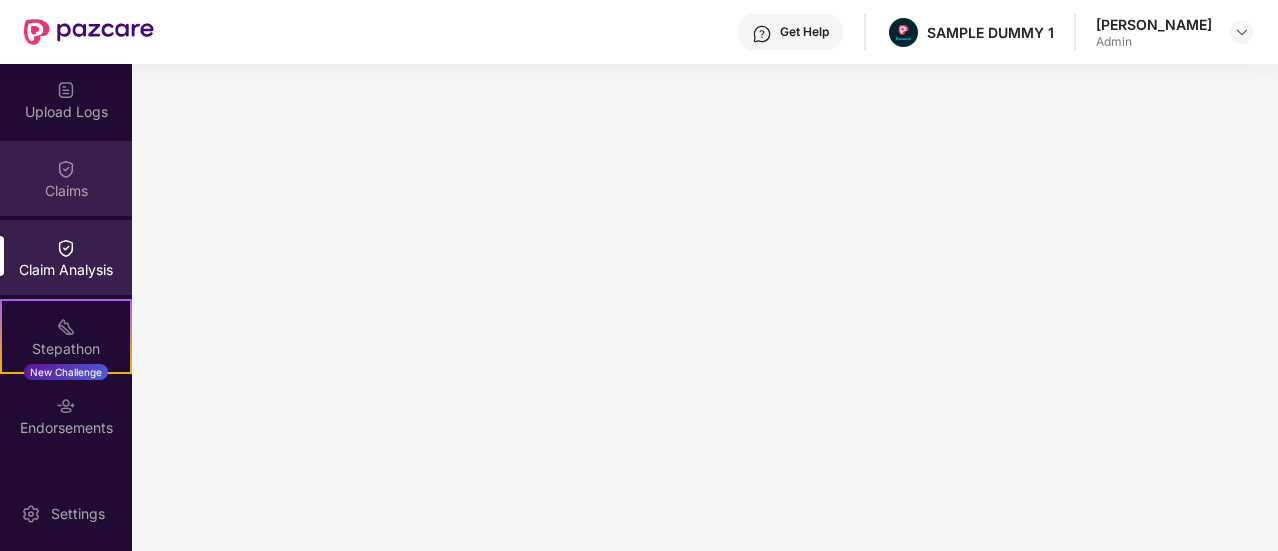 scroll, scrollTop: 319, scrollLeft: 0, axis: vertical 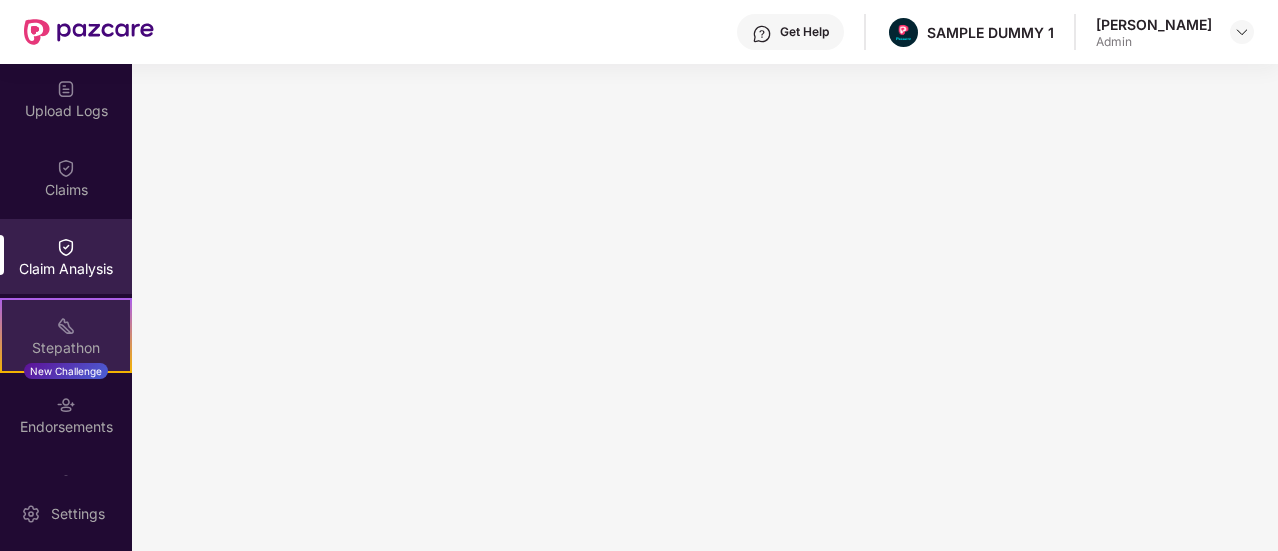click on "Stepathon New Challenge" at bounding box center [66, 335] 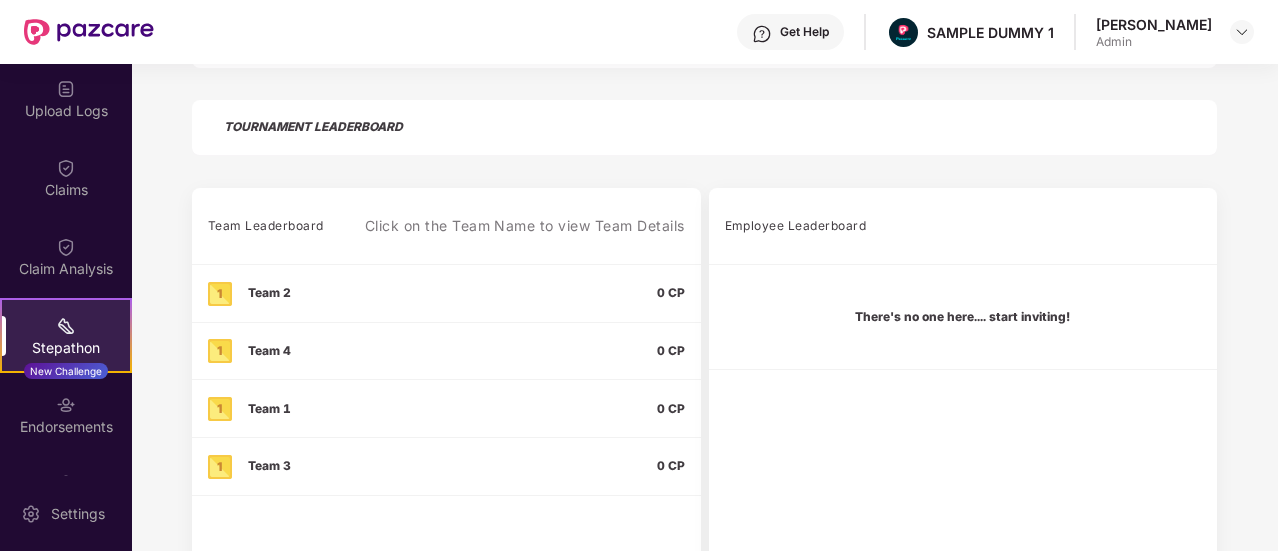 scroll, scrollTop: 513, scrollLeft: 0, axis: vertical 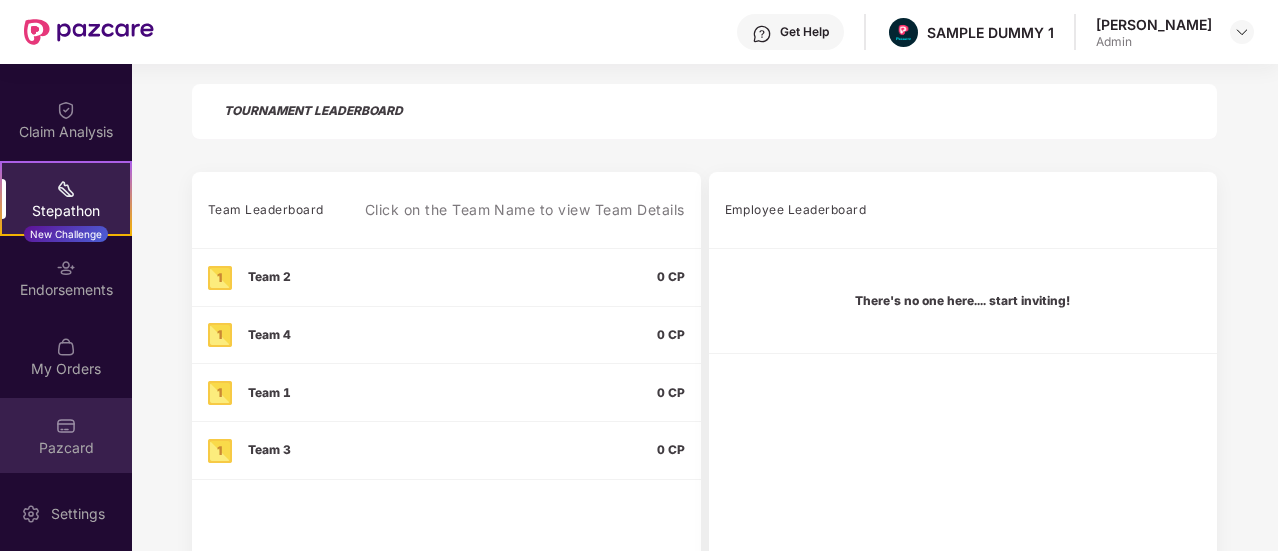 click at bounding box center [66, 426] 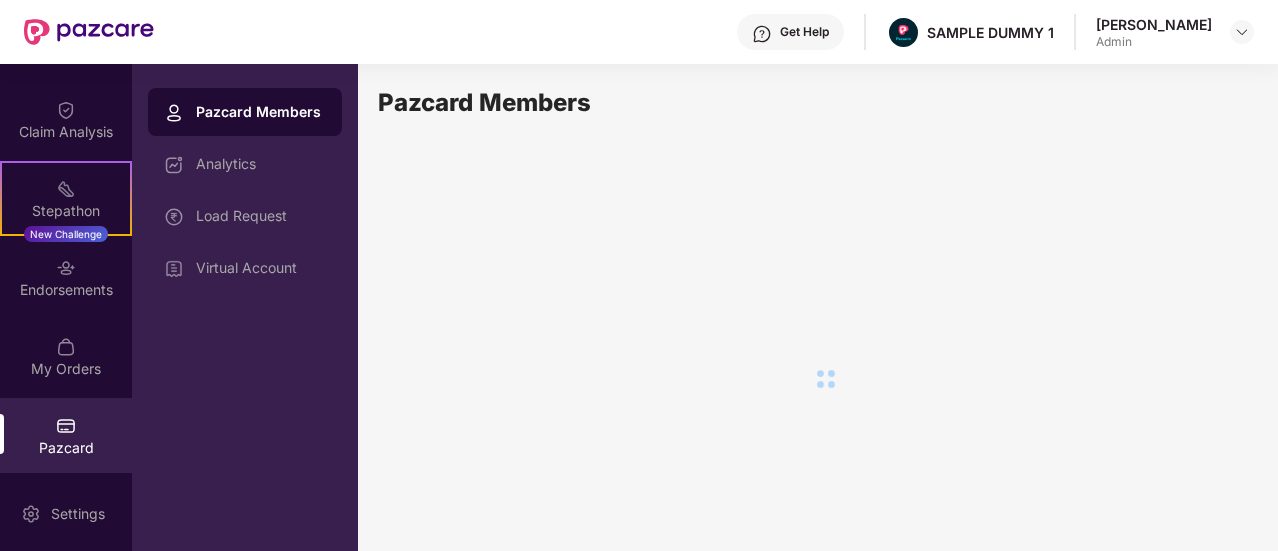 scroll, scrollTop: 0, scrollLeft: 0, axis: both 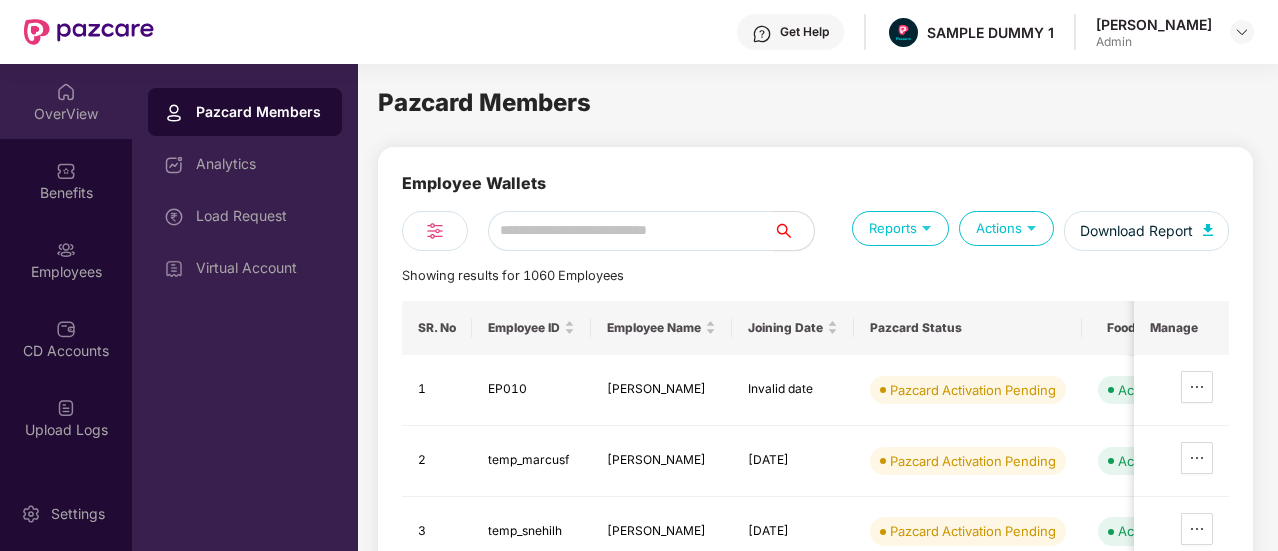 click on "OverView" at bounding box center (66, 114) 